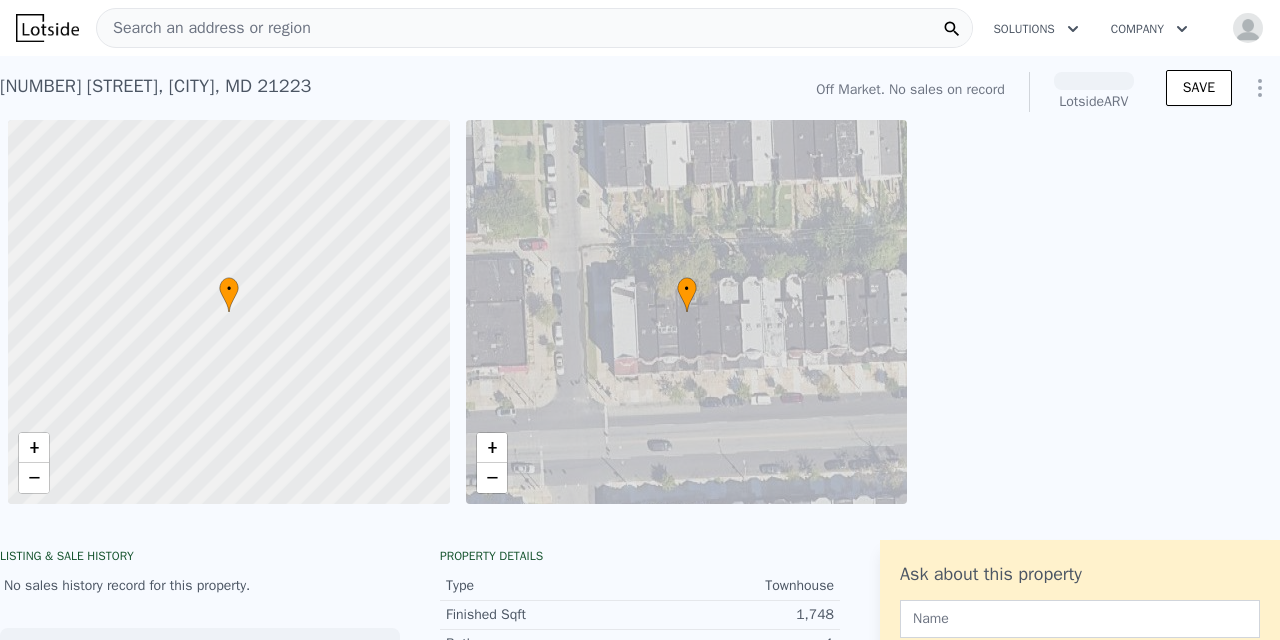 scroll, scrollTop: 0, scrollLeft: 0, axis: both 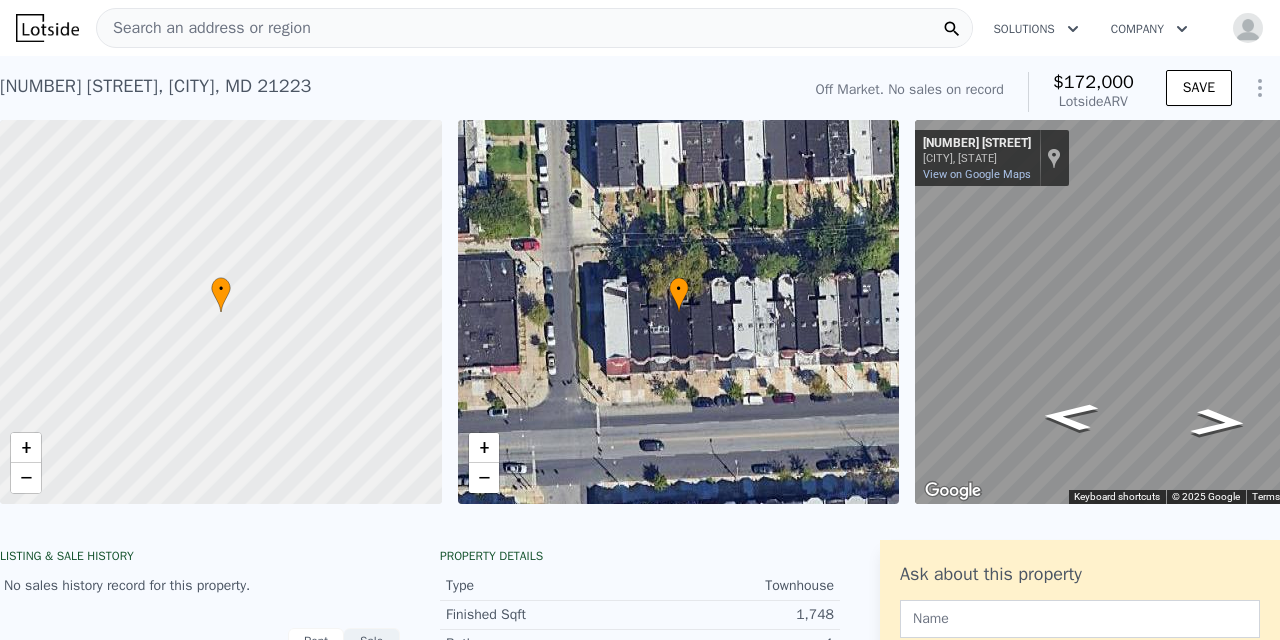 click 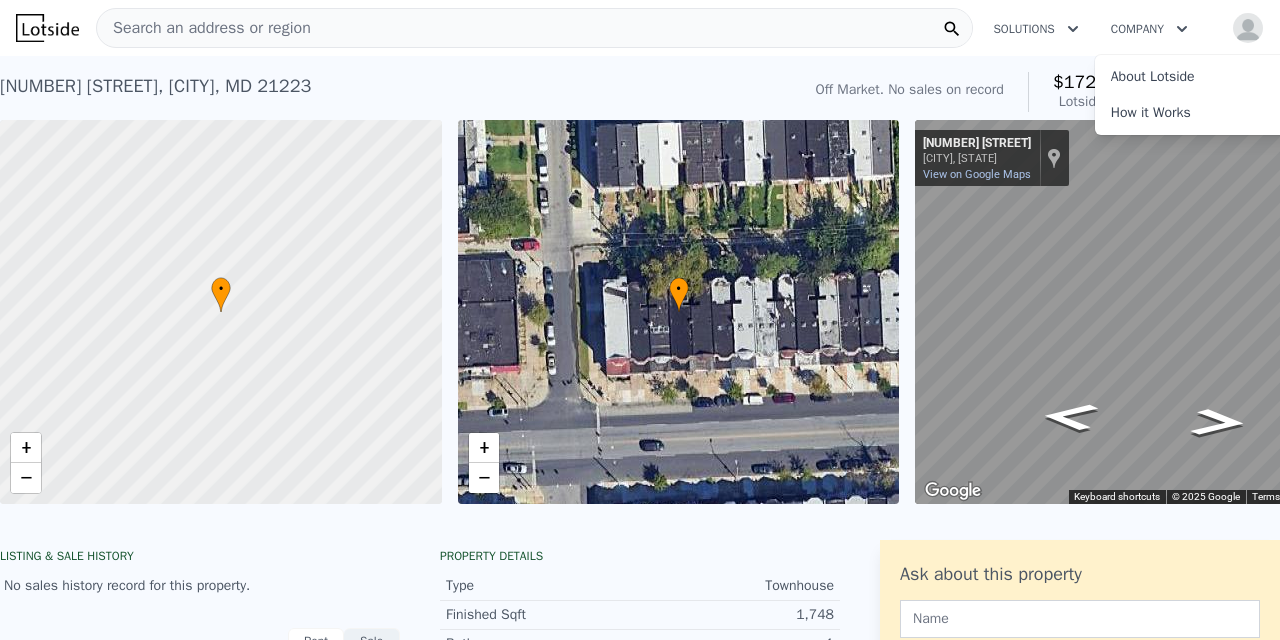 click at bounding box center [1248, 28] 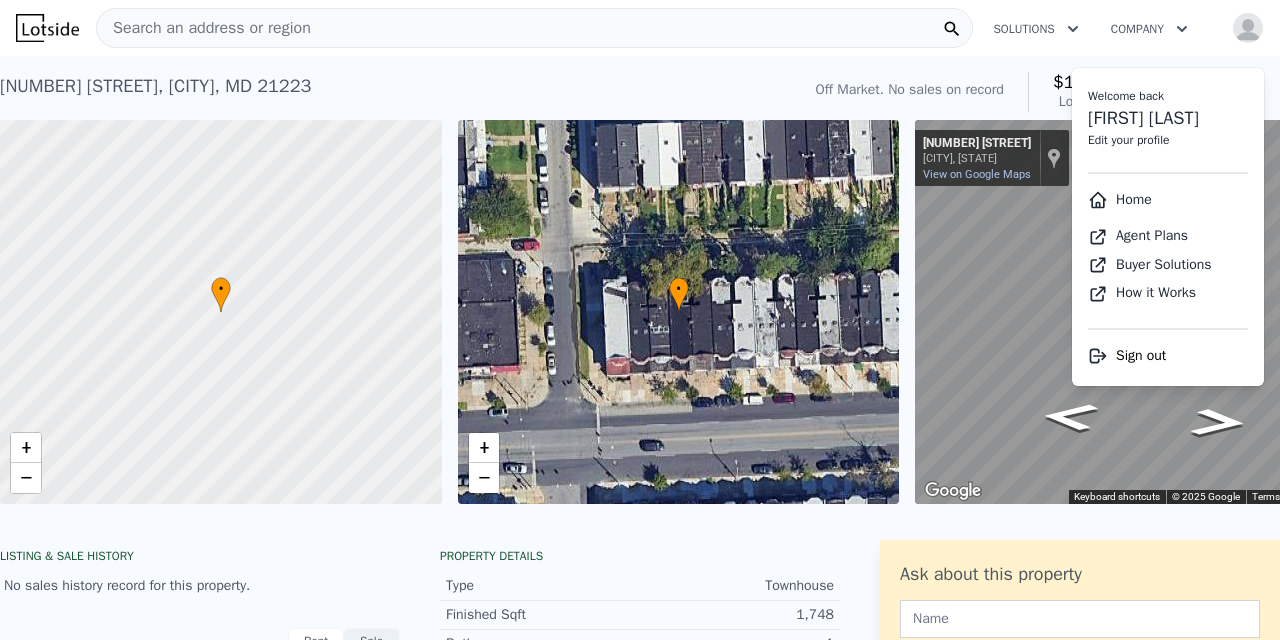 click on "Search an address or region" at bounding box center (204, 28) 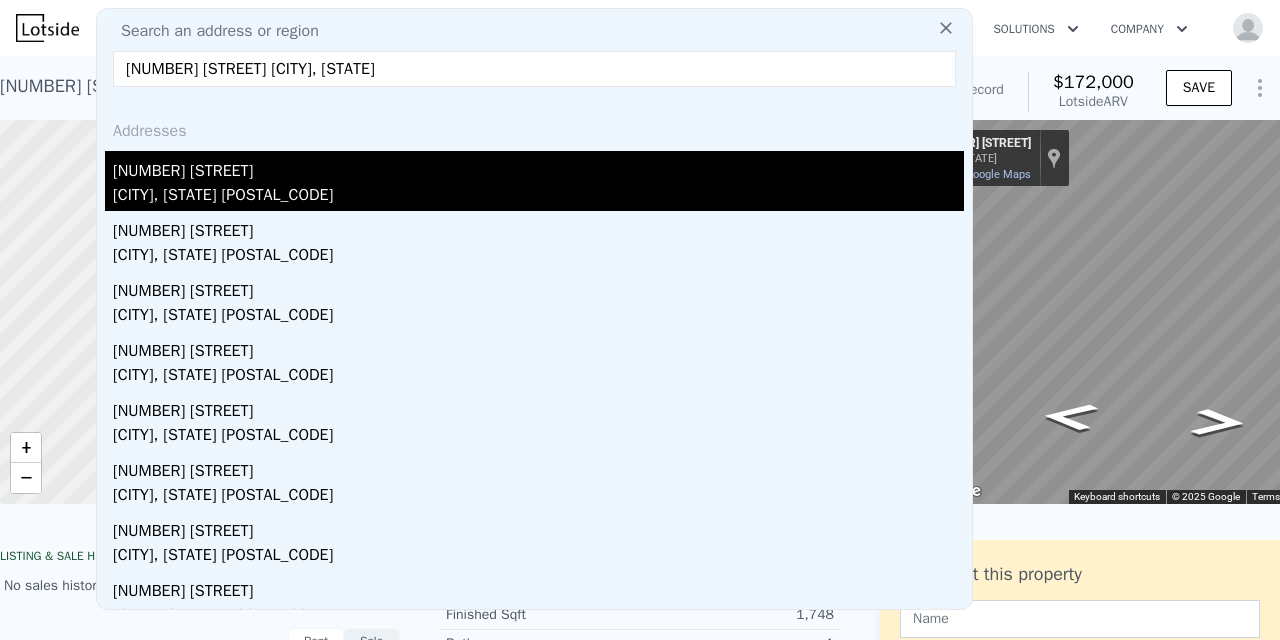 type on "[NUMBER] [STREET] [CITY], [STATE]" 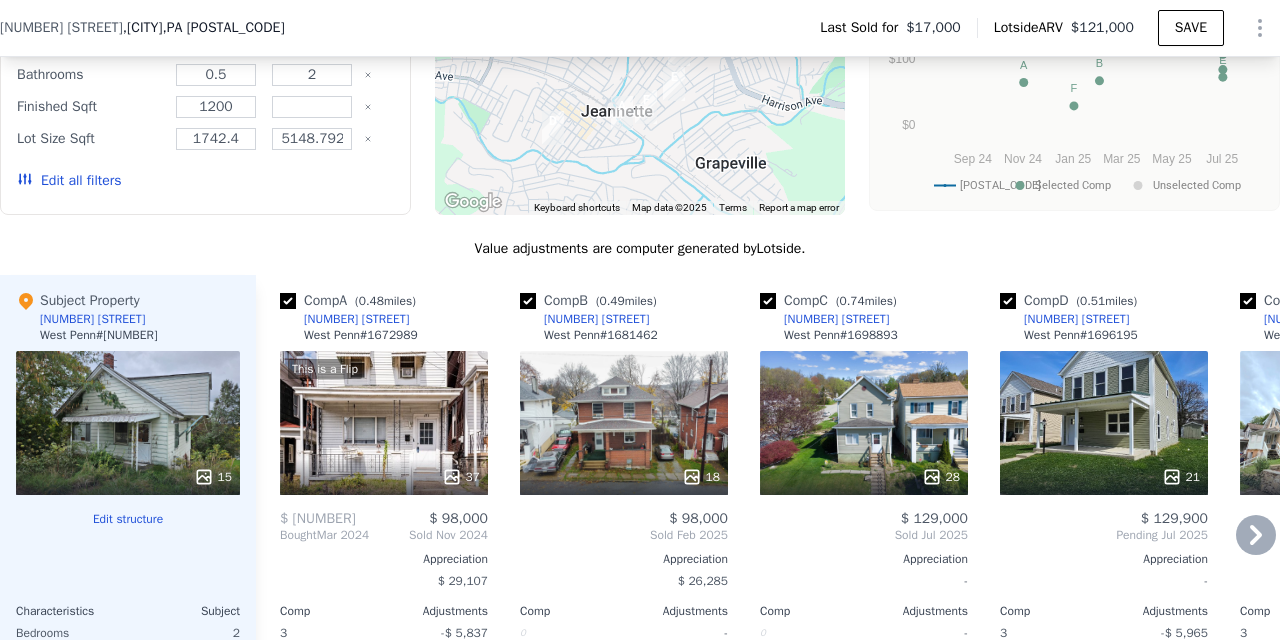scroll, scrollTop: 1955, scrollLeft: 0, axis: vertical 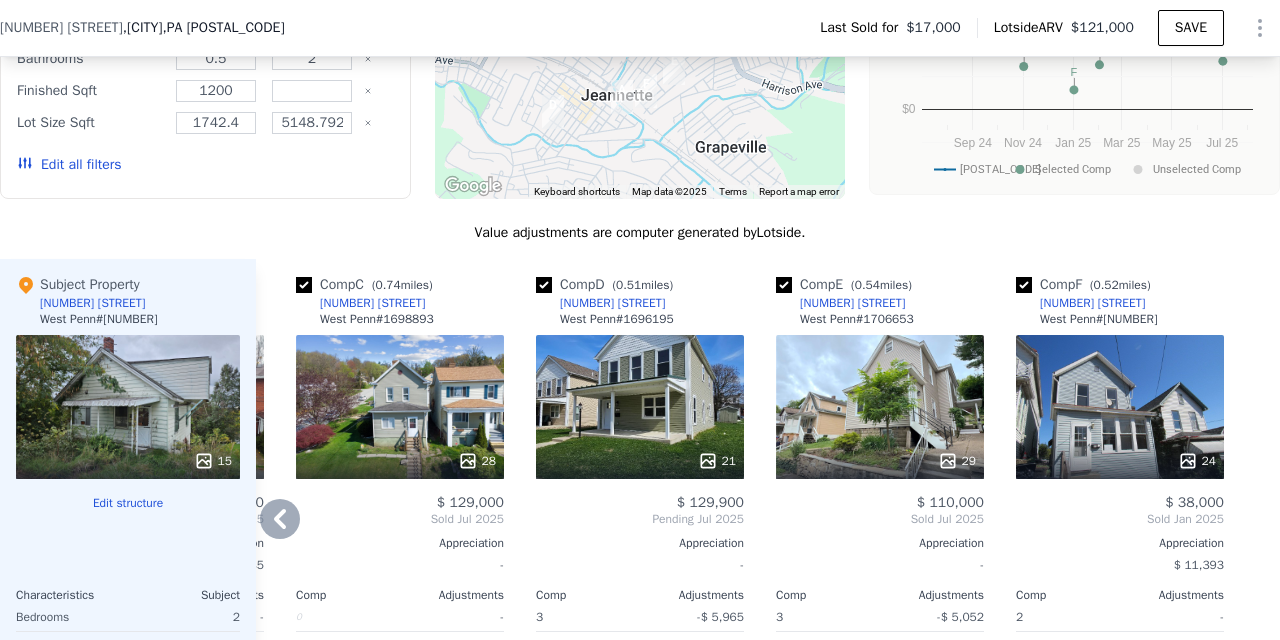 click at bounding box center (1120, 461) 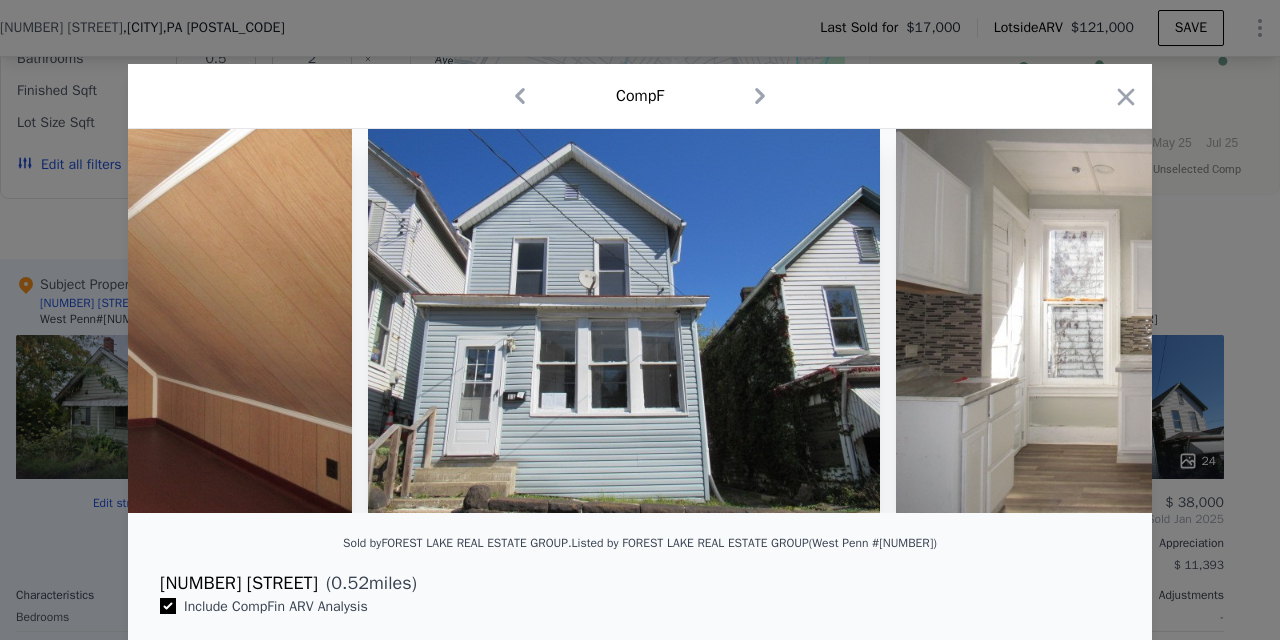 scroll, scrollTop: 0, scrollLeft: 7197, axis: horizontal 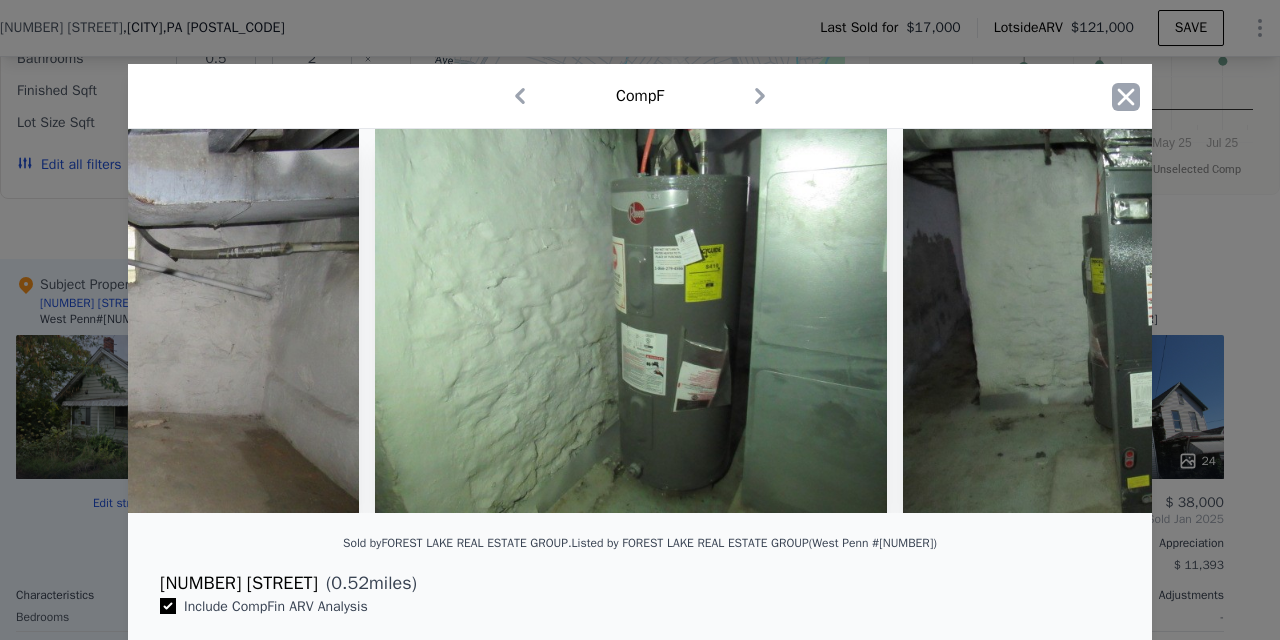 click 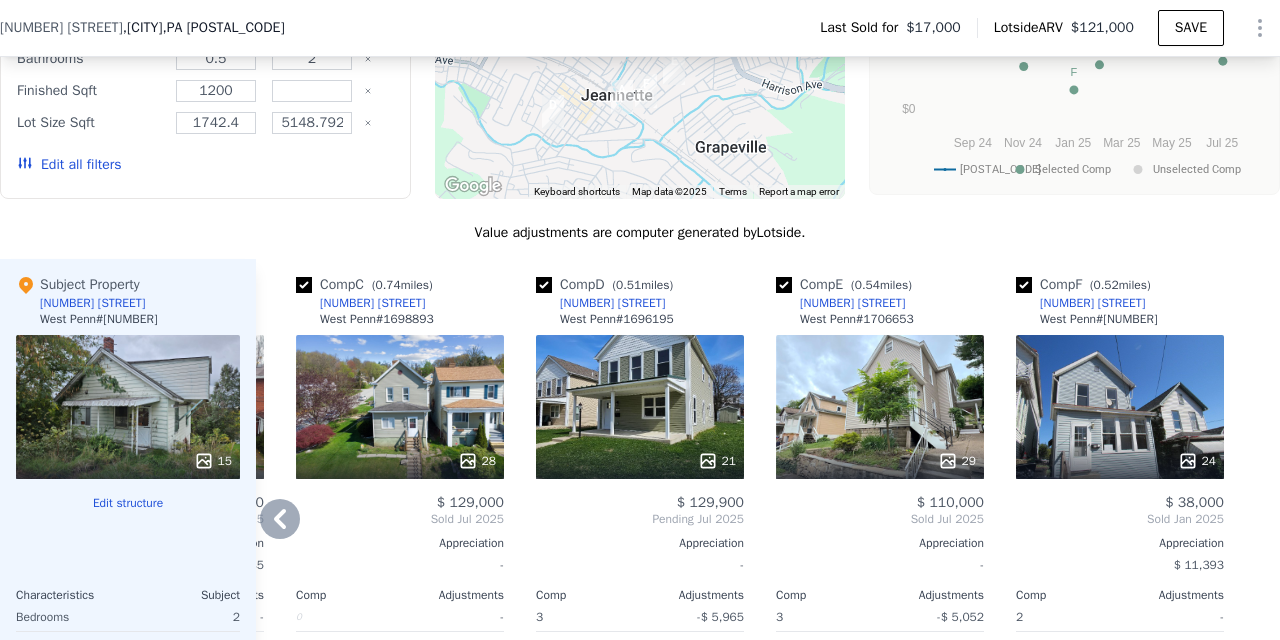 scroll, scrollTop: 0, scrollLeft: 0, axis: both 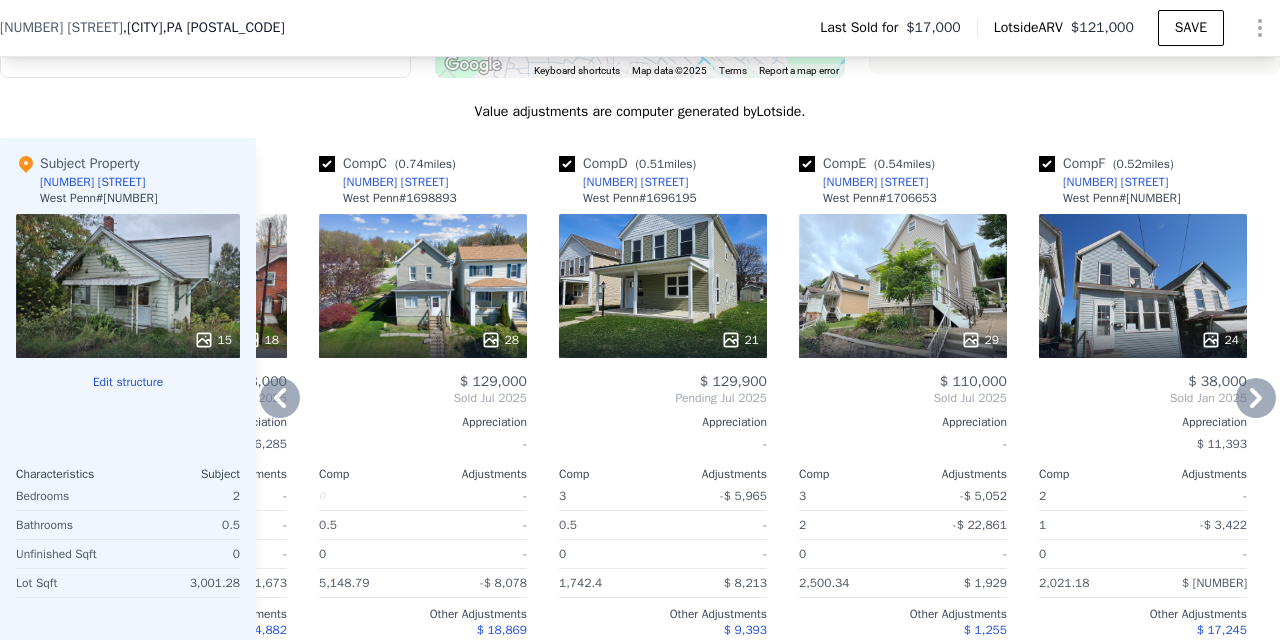 click at bounding box center [1047, 164] 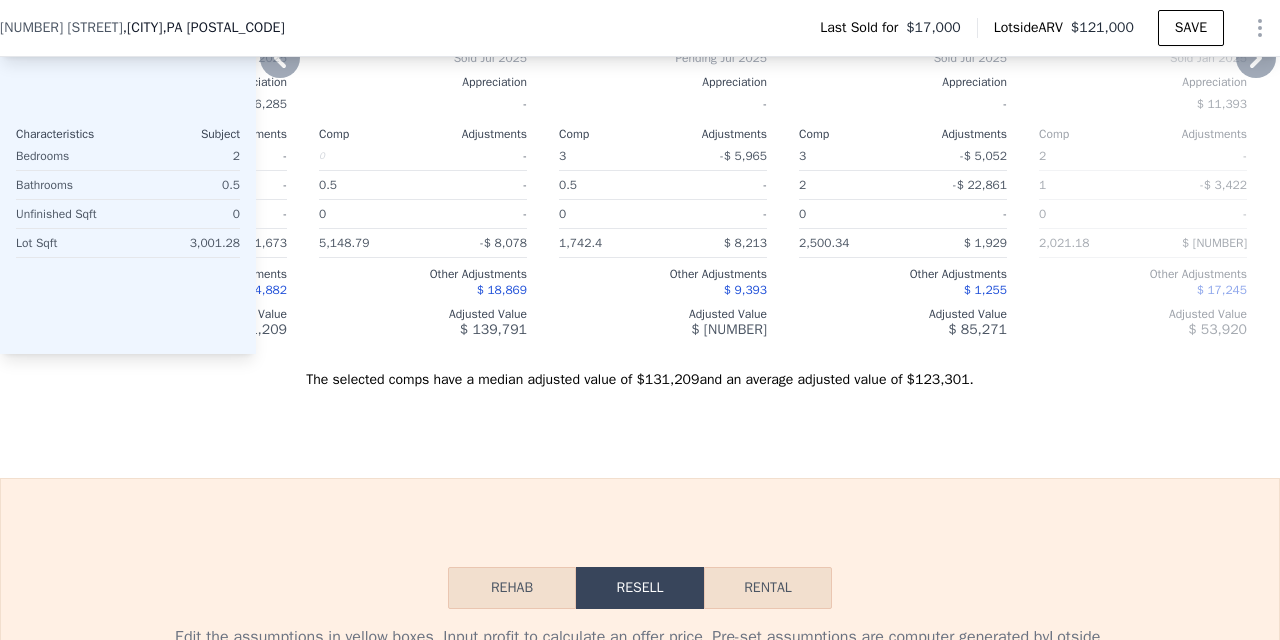 scroll, scrollTop: 2426, scrollLeft: 0, axis: vertical 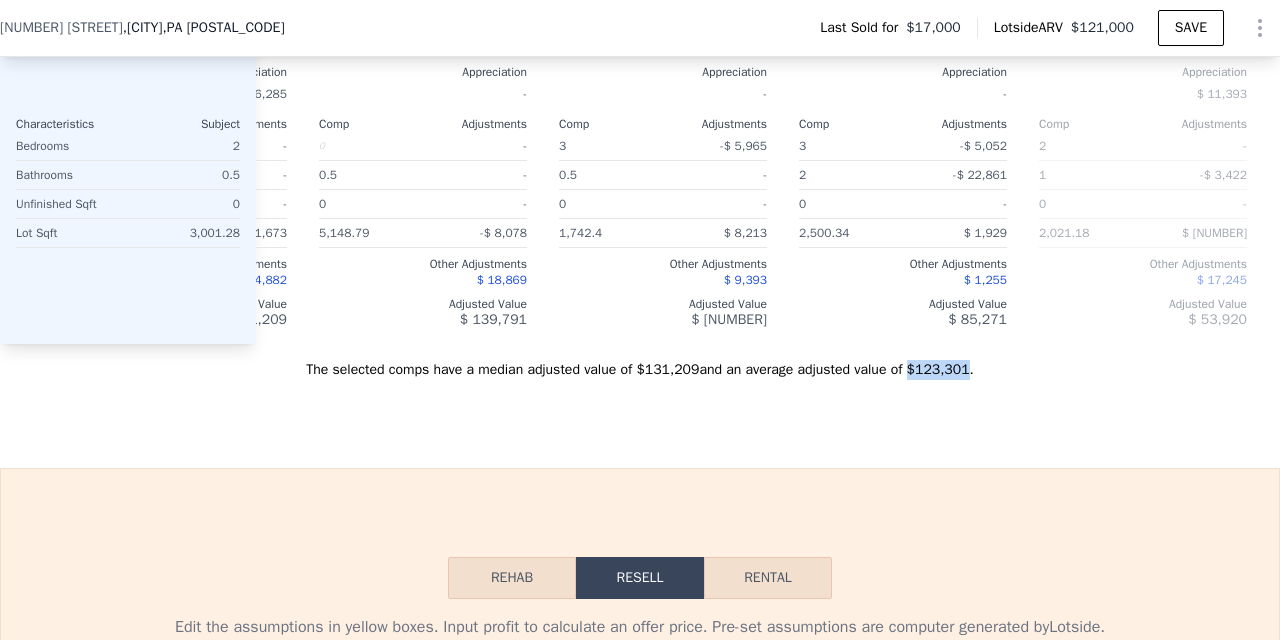 drag, startPoint x: 921, startPoint y: 369, endPoint x: 975, endPoint y: 370, distance: 54.00926 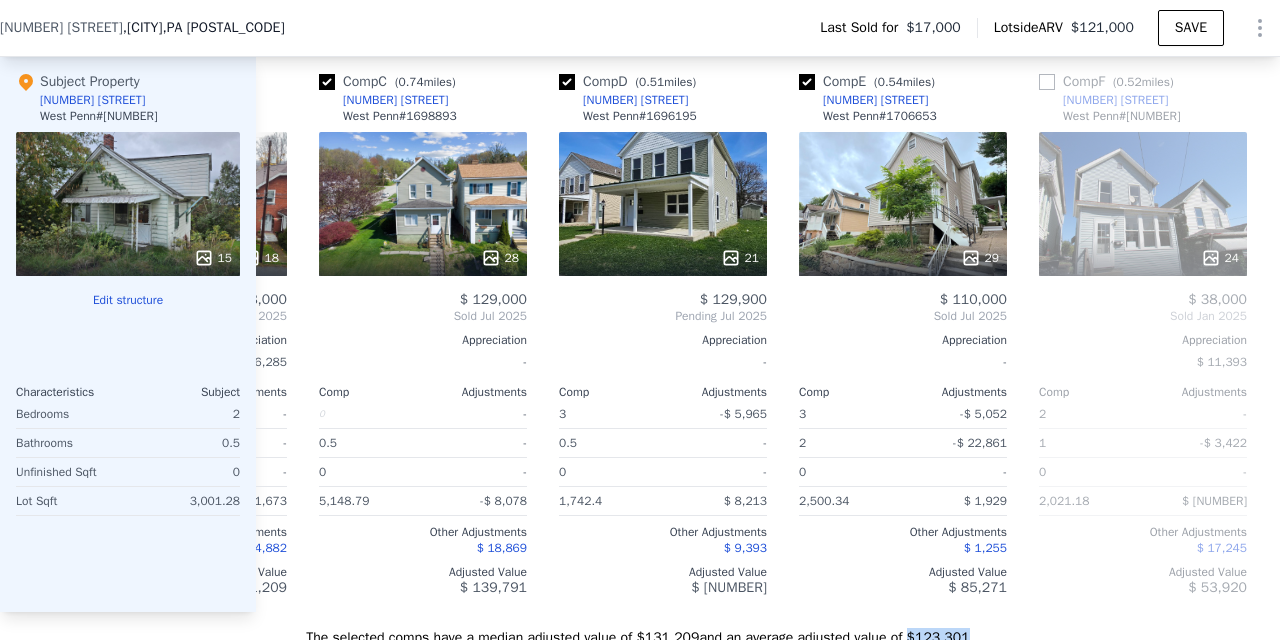scroll, scrollTop: 2152, scrollLeft: 0, axis: vertical 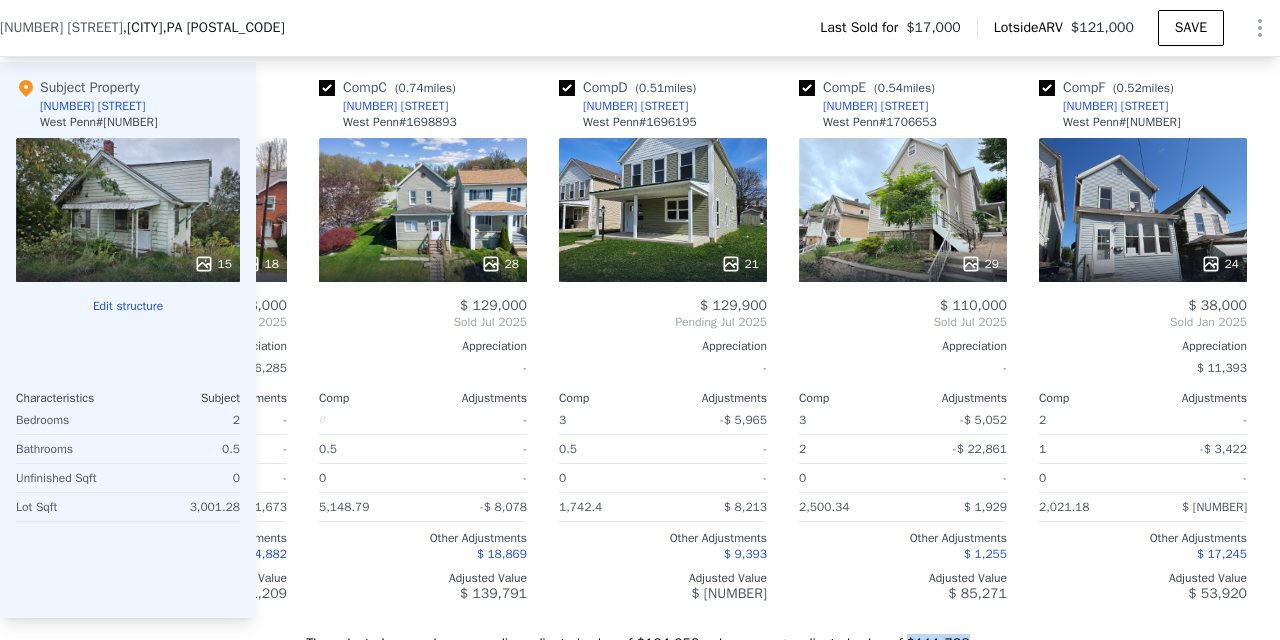 checkbox on "true" 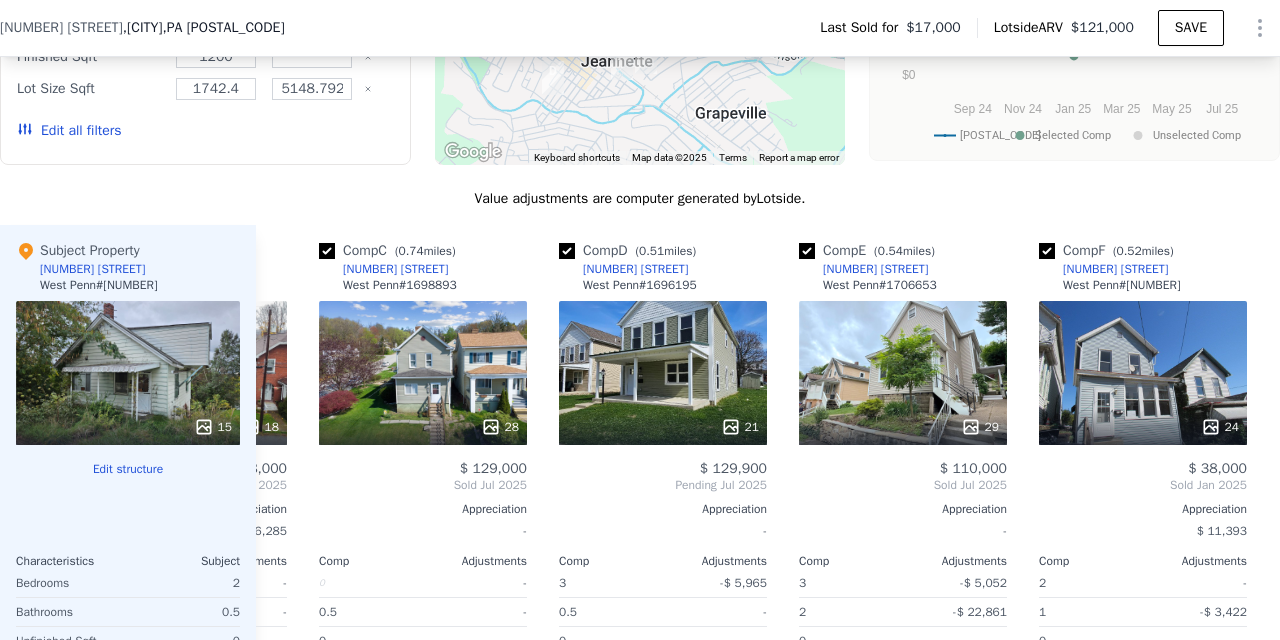 scroll, scrollTop: 1986, scrollLeft: 0, axis: vertical 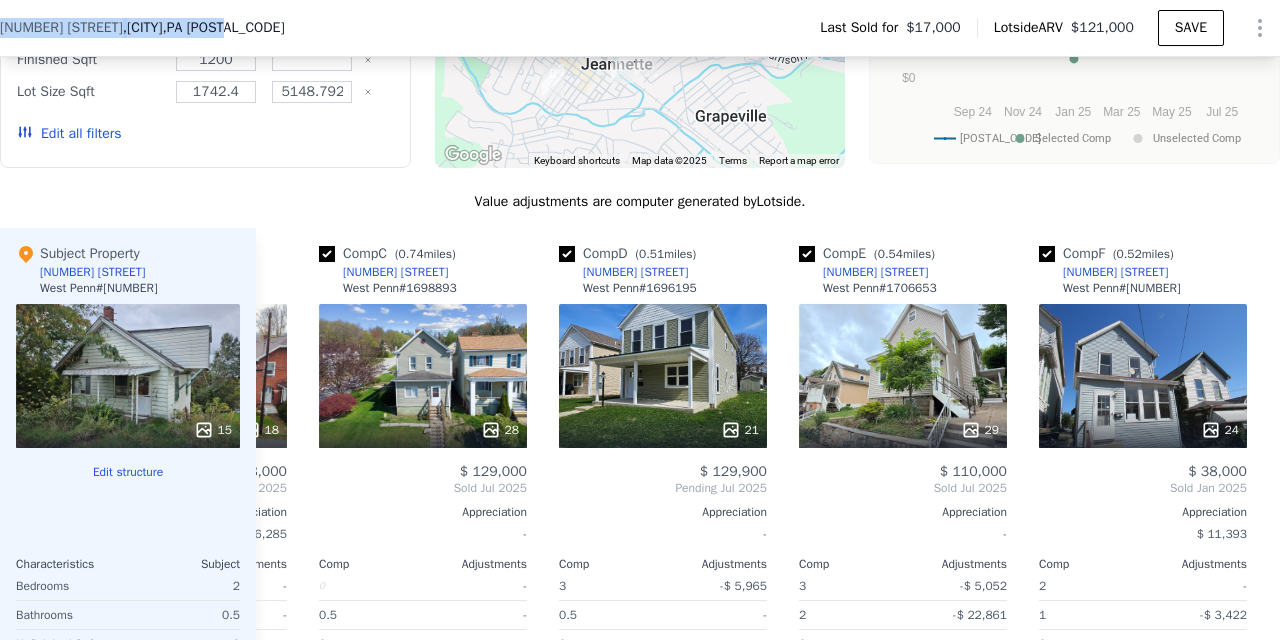 drag, startPoint x: 259, startPoint y: 26, endPoint x: 0, endPoint y: 25, distance: 259.00192 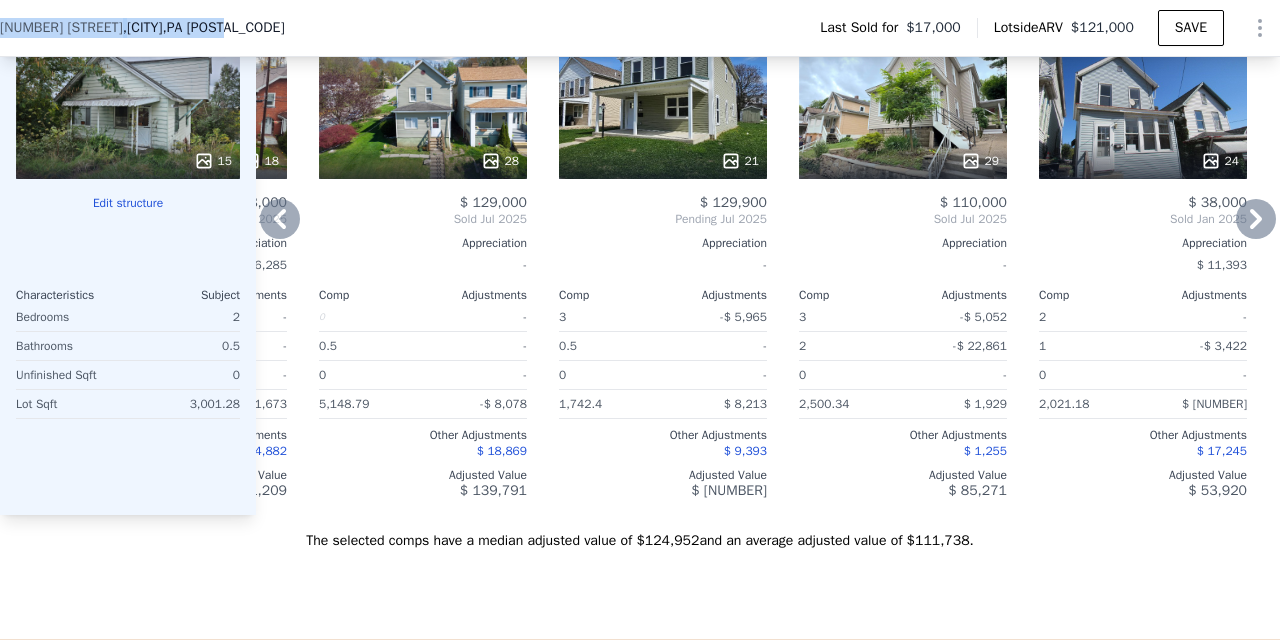 scroll, scrollTop: 2256, scrollLeft: 0, axis: vertical 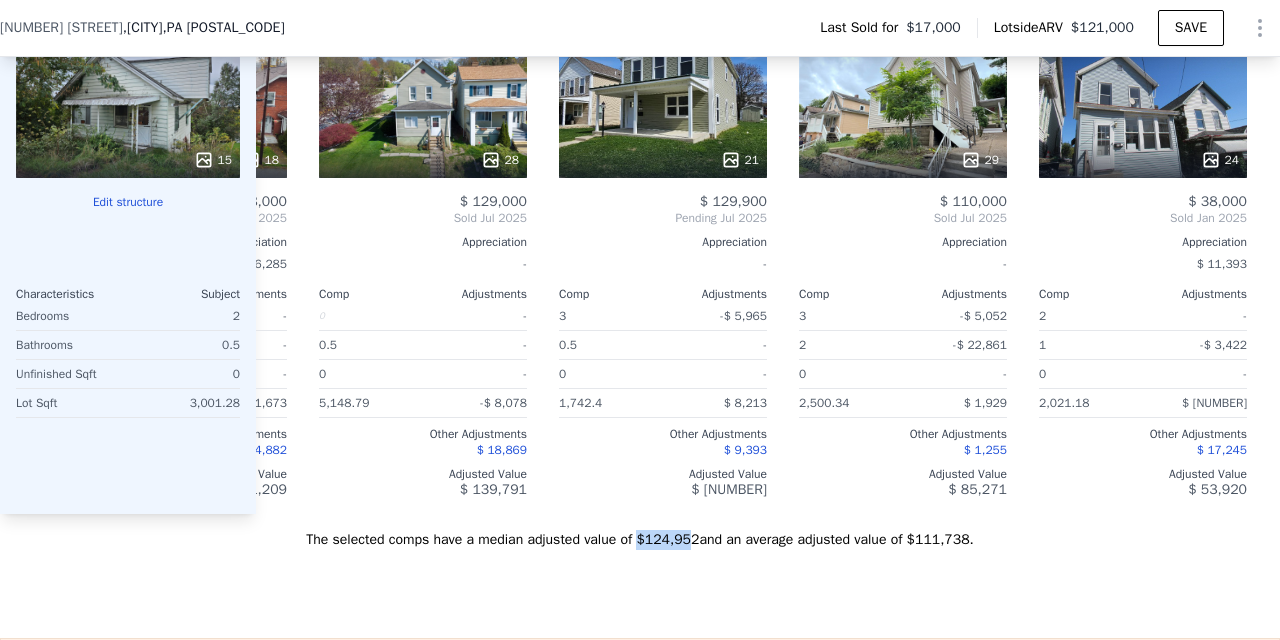 drag, startPoint x: 643, startPoint y: 542, endPoint x: 696, endPoint y: 541, distance: 53.009434 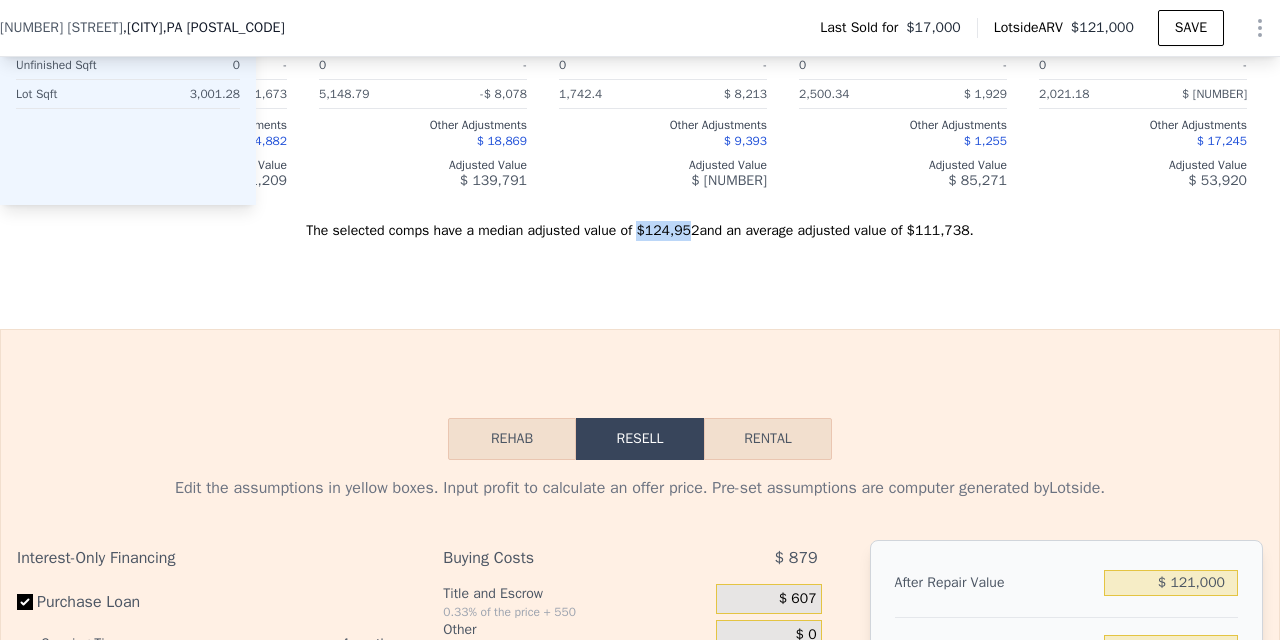 scroll, scrollTop: 2566, scrollLeft: 0, axis: vertical 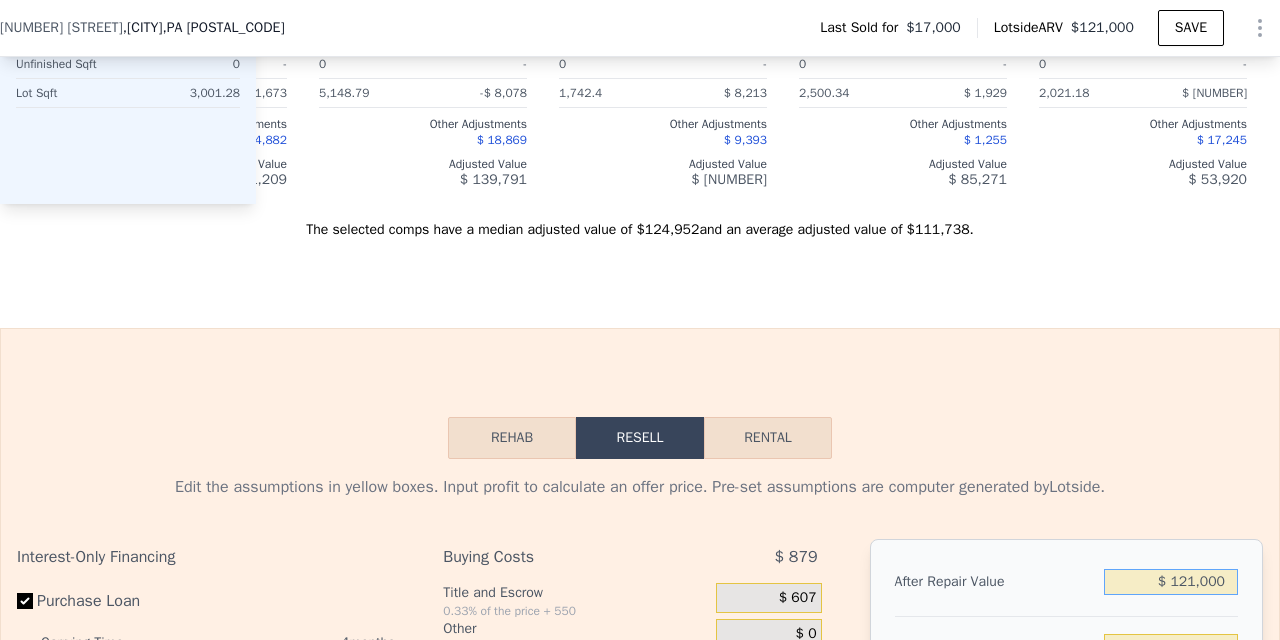 drag, startPoint x: 1170, startPoint y: 583, endPoint x: 1227, endPoint y: 582, distance: 57.00877 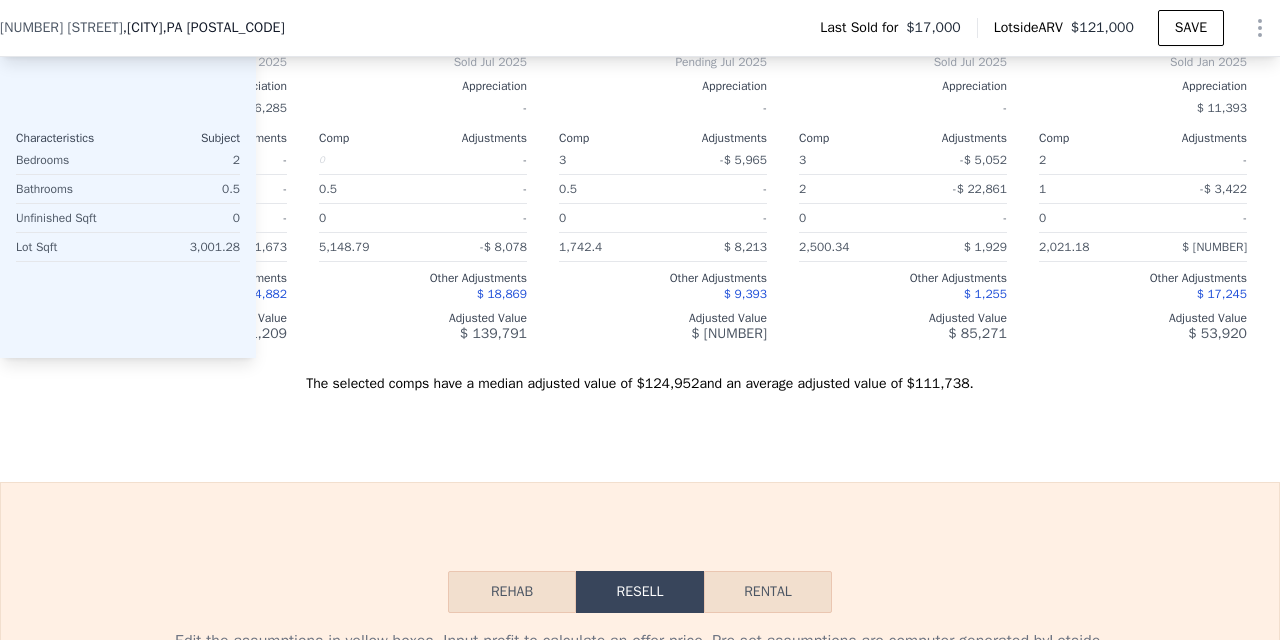 scroll, scrollTop: 2409, scrollLeft: 0, axis: vertical 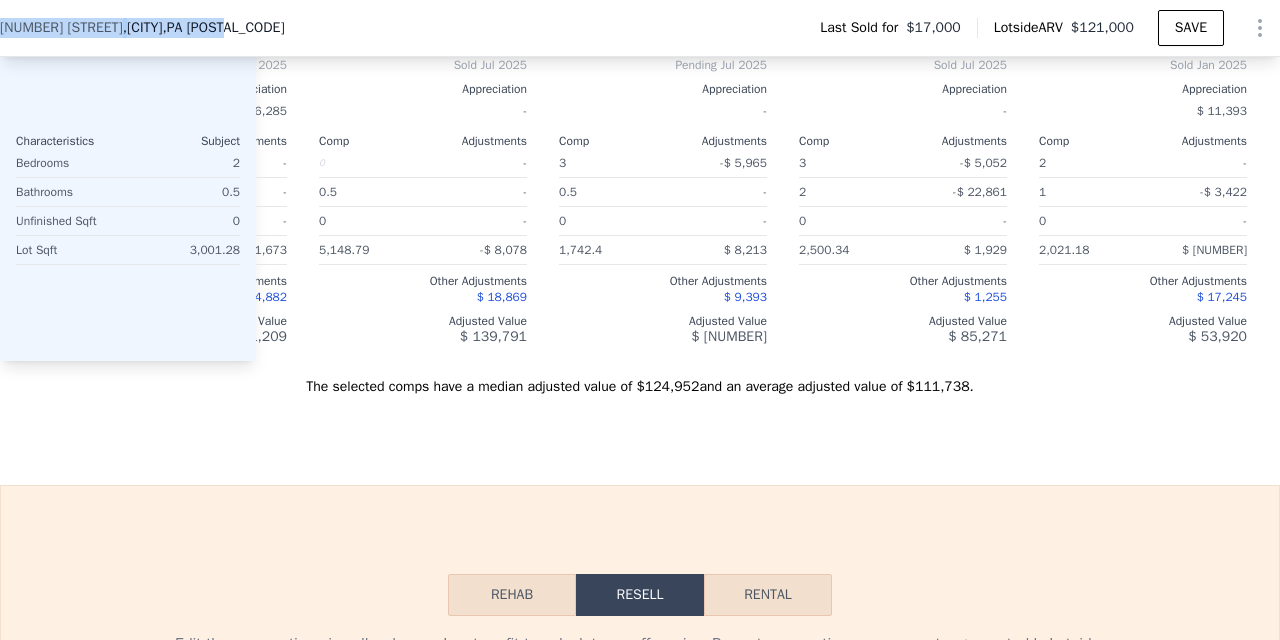 drag, startPoint x: 250, startPoint y: 27, endPoint x: 0, endPoint y: 30, distance: 250.018 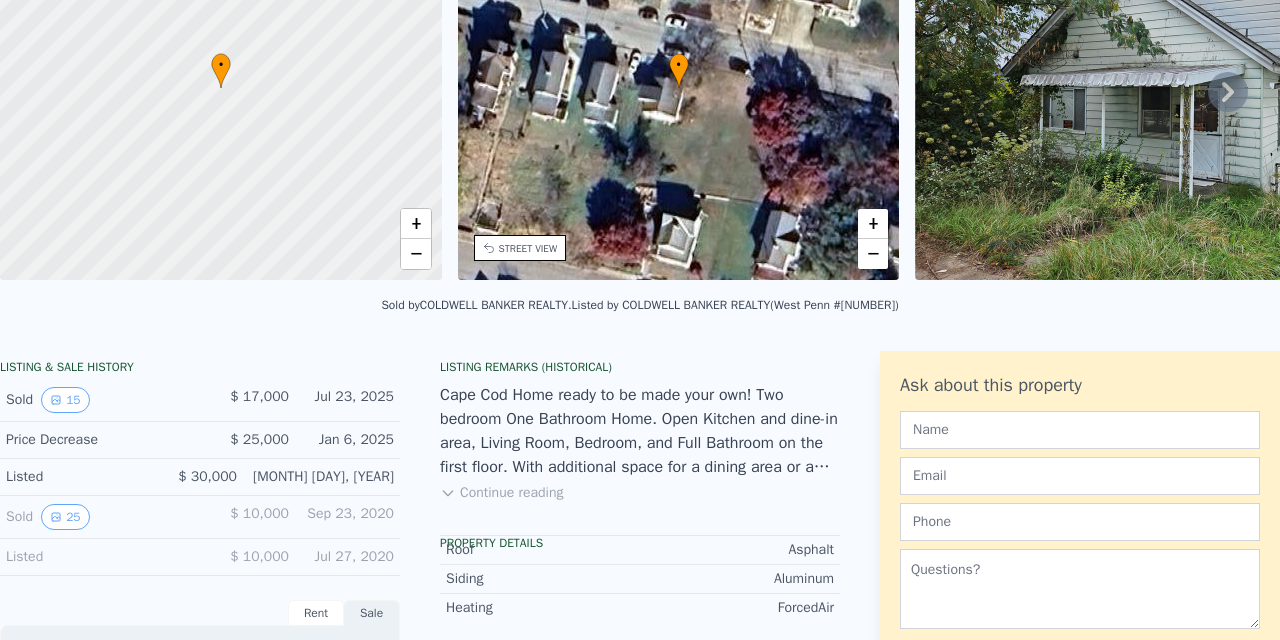 scroll, scrollTop: 0, scrollLeft: 0, axis: both 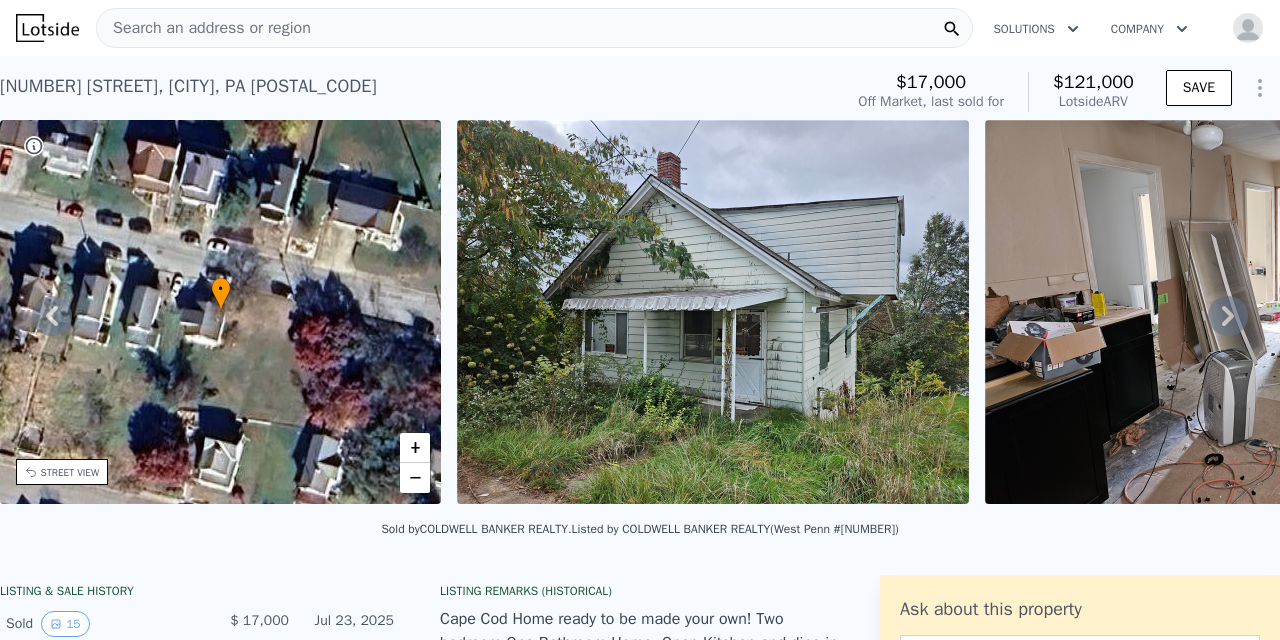 click at bounding box center [713, 312] 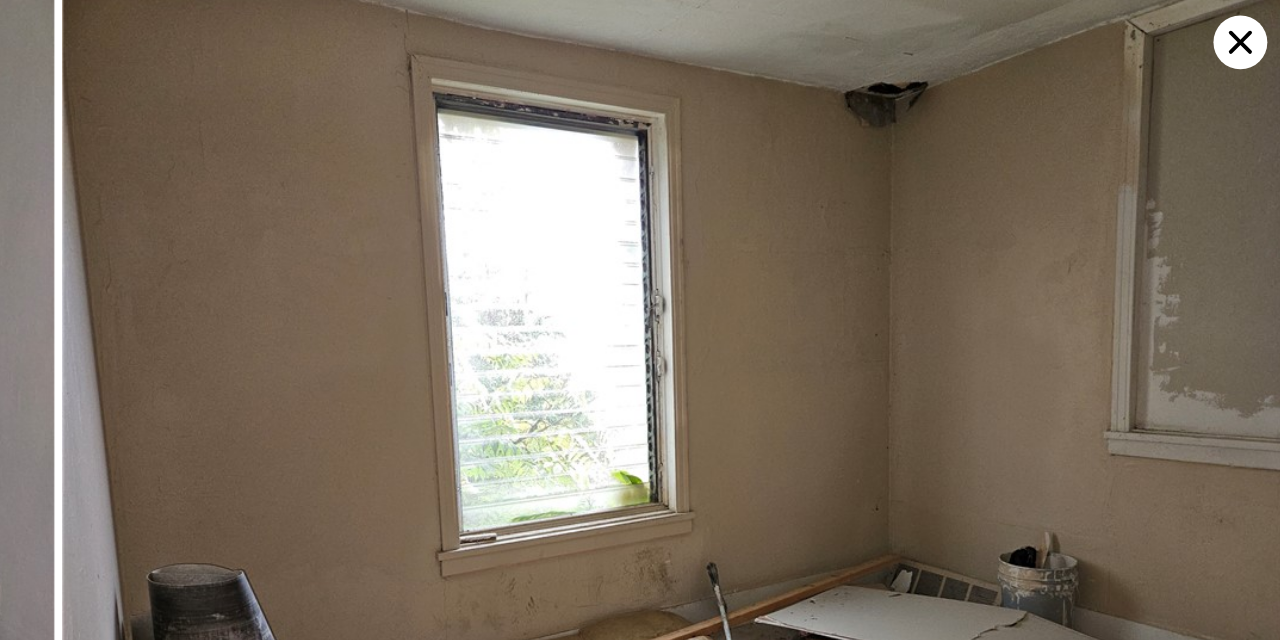 scroll, scrollTop: 960, scrollLeft: 0, axis: vertical 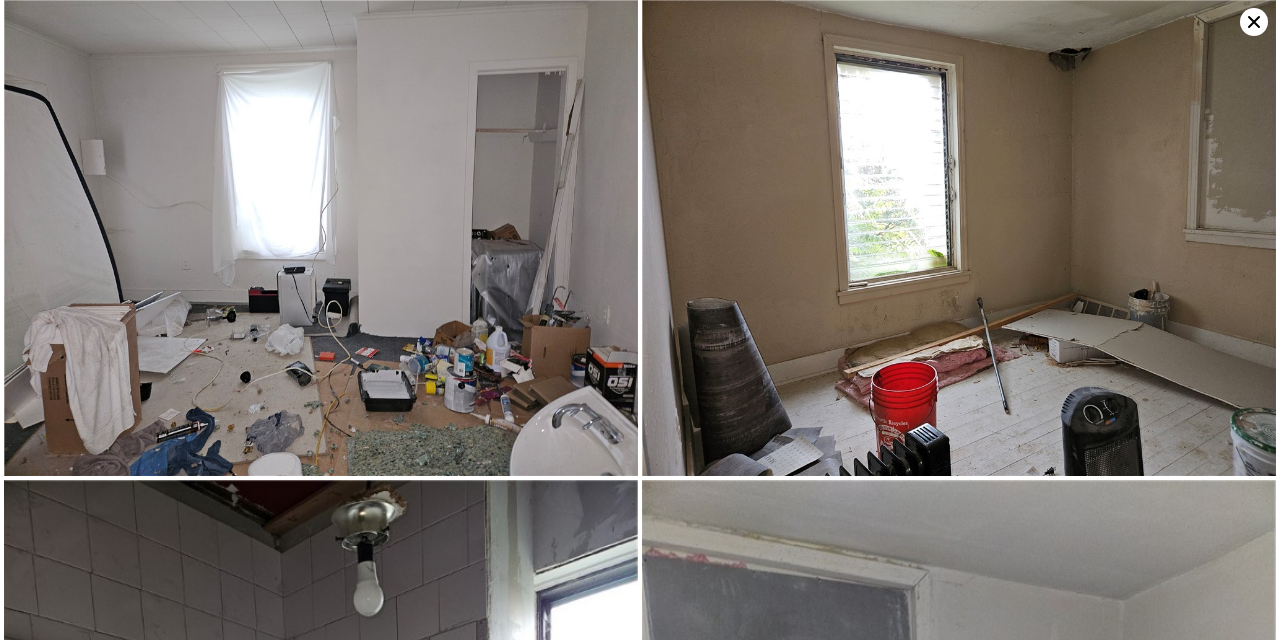 click 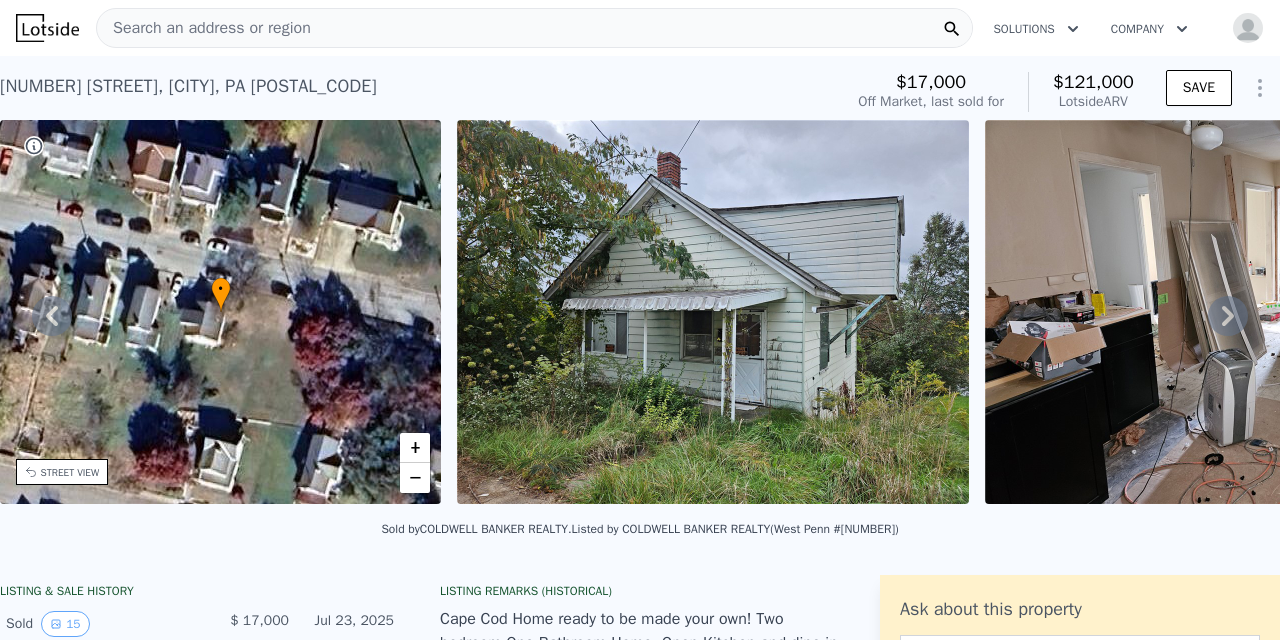 scroll, scrollTop: 0, scrollLeft: 0, axis: both 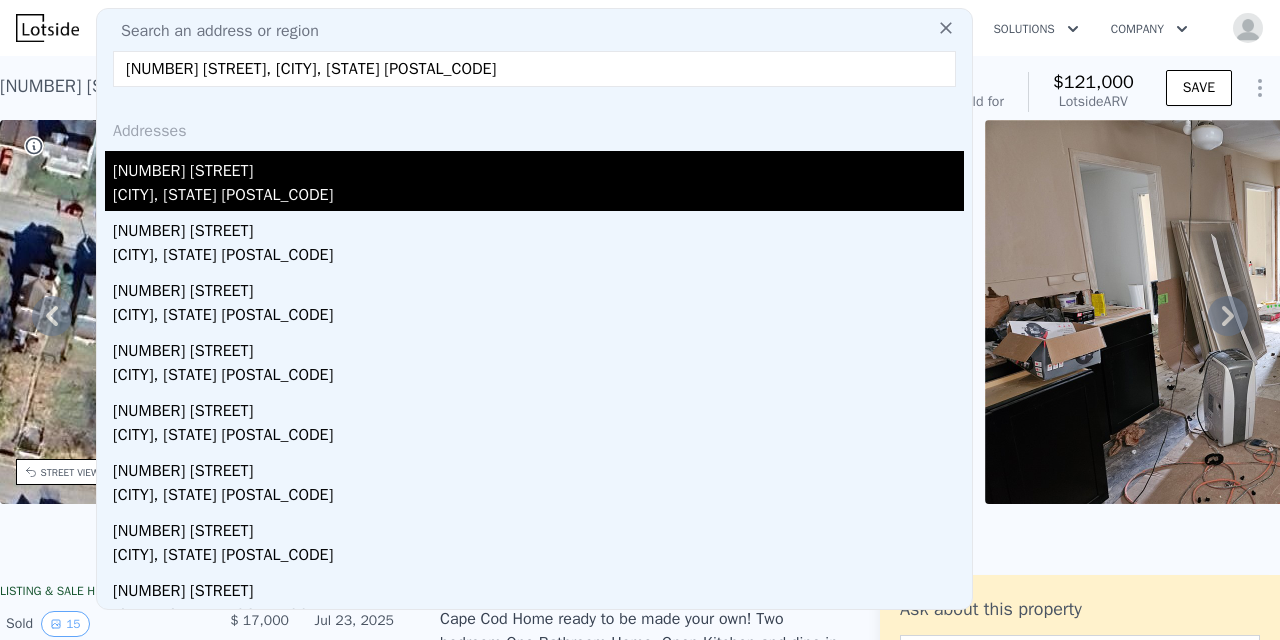 type on "[NUMBER] [STREET], [CITY], [STATE] [POSTAL_CODE]" 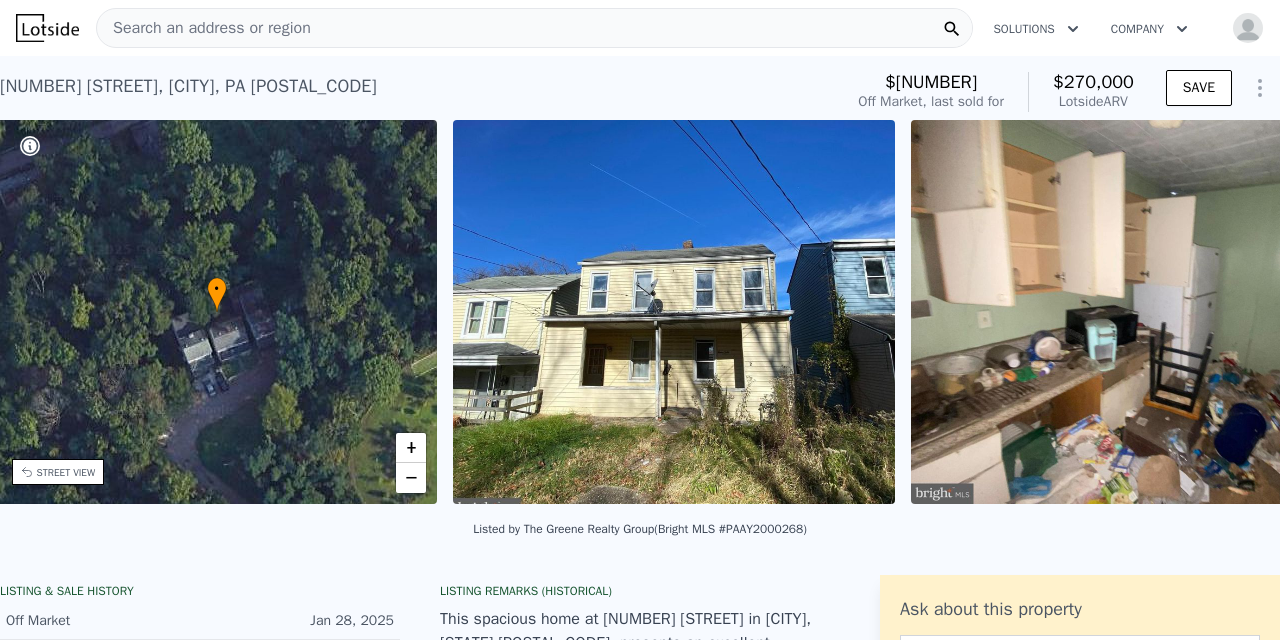 scroll, scrollTop: 0, scrollLeft: 466, axis: horizontal 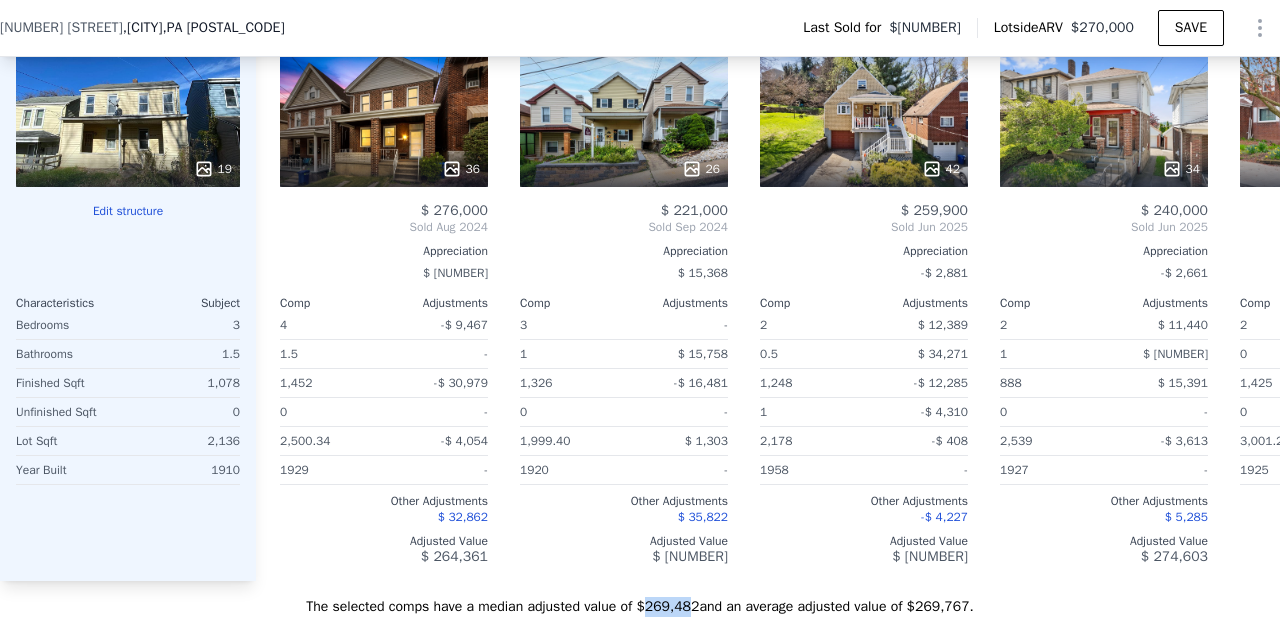 drag, startPoint x: 647, startPoint y: 604, endPoint x: 687, endPoint y: 601, distance: 40.112343 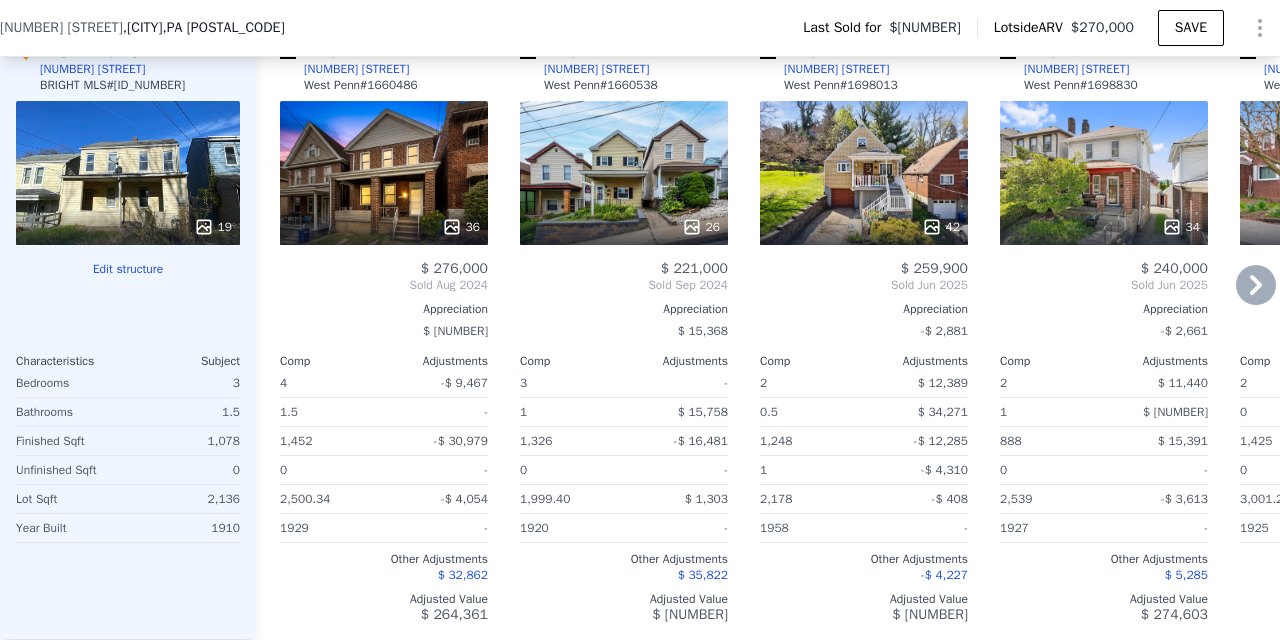 scroll, scrollTop: 2184, scrollLeft: 0, axis: vertical 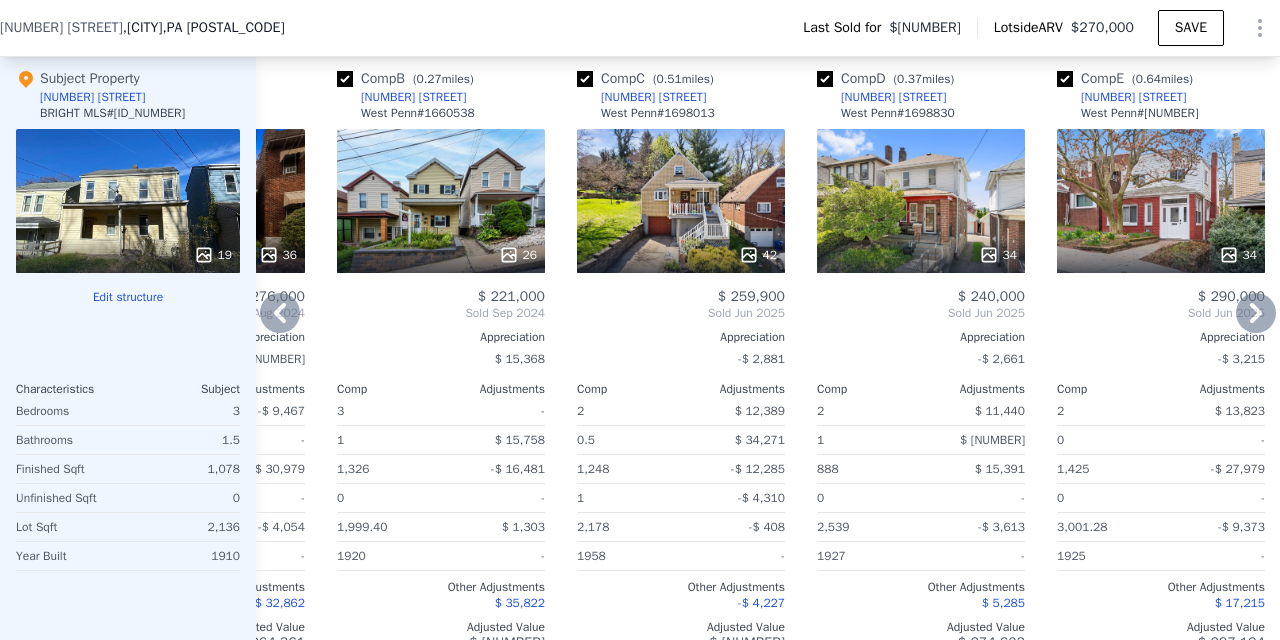 click at bounding box center (1065, 79) 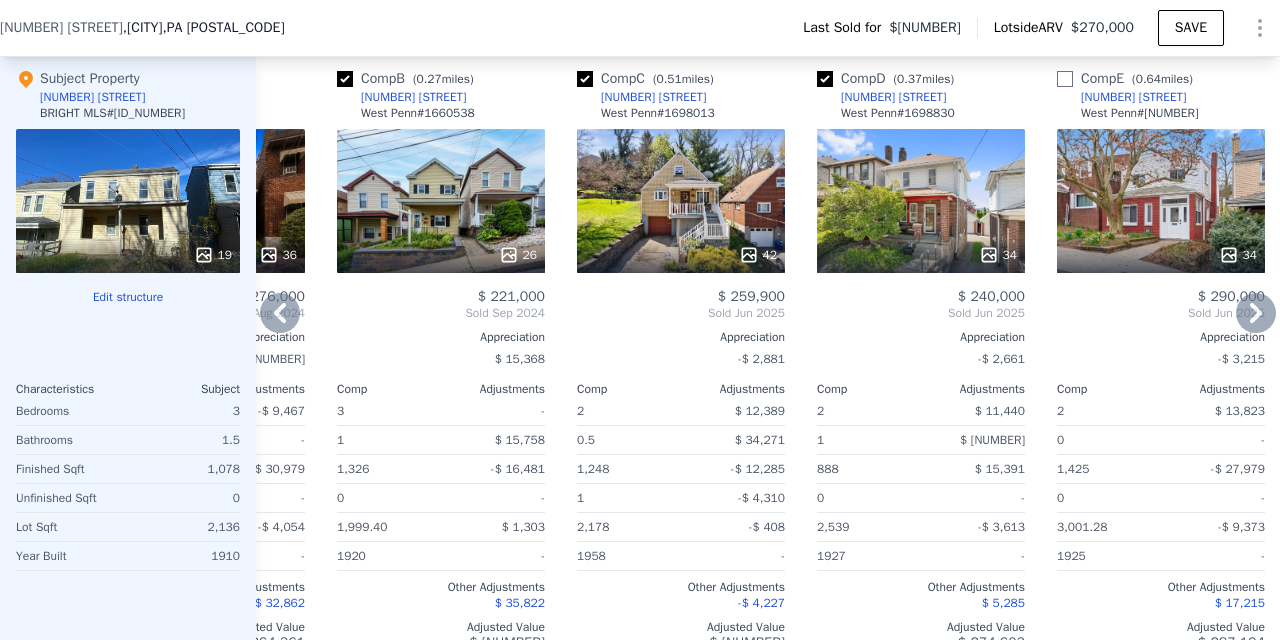 checkbox on "false" 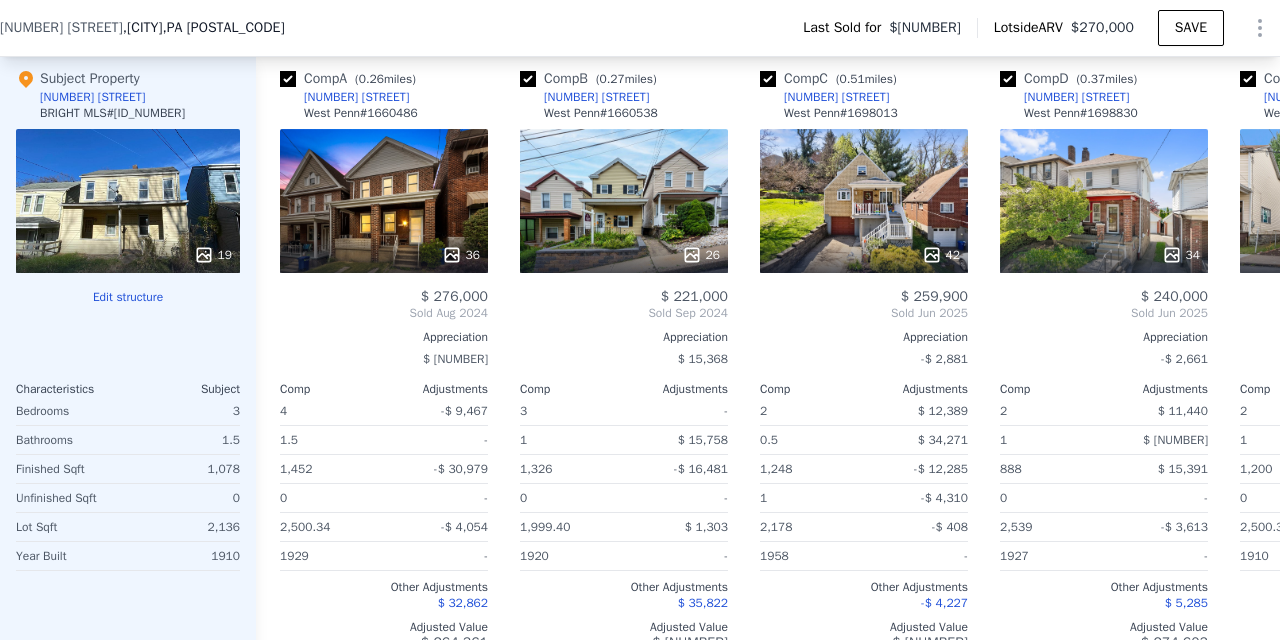 scroll, scrollTop: 0, scrollLeft: 0, axis: both 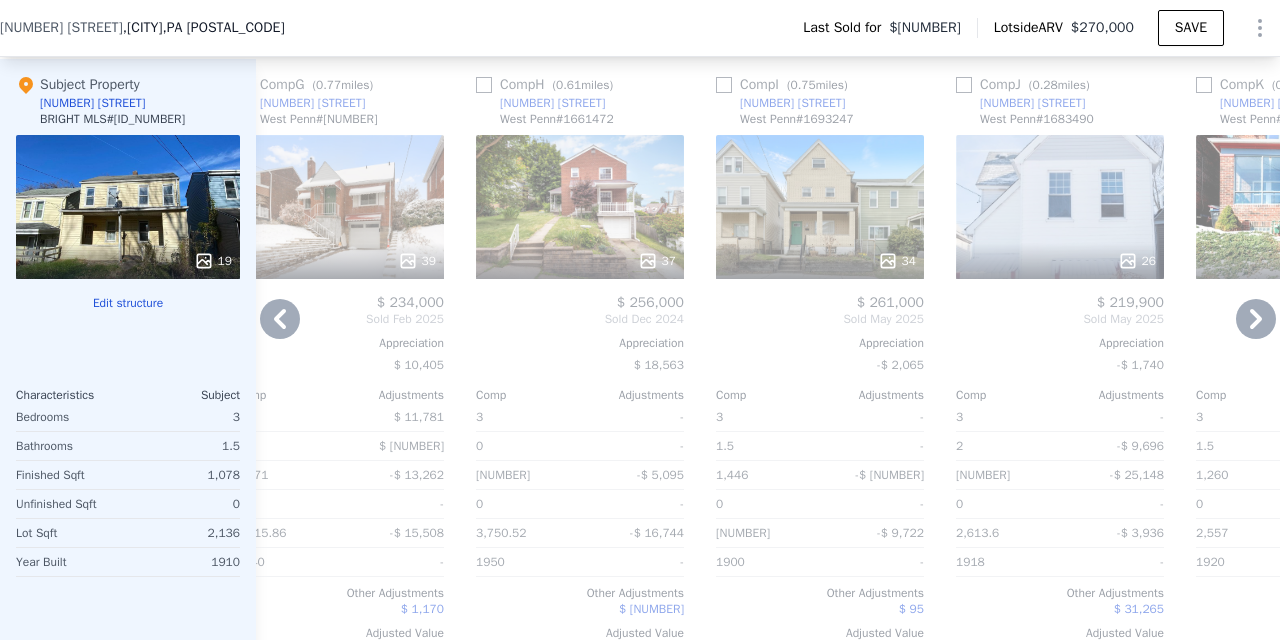click at bounding box center (964, 85) 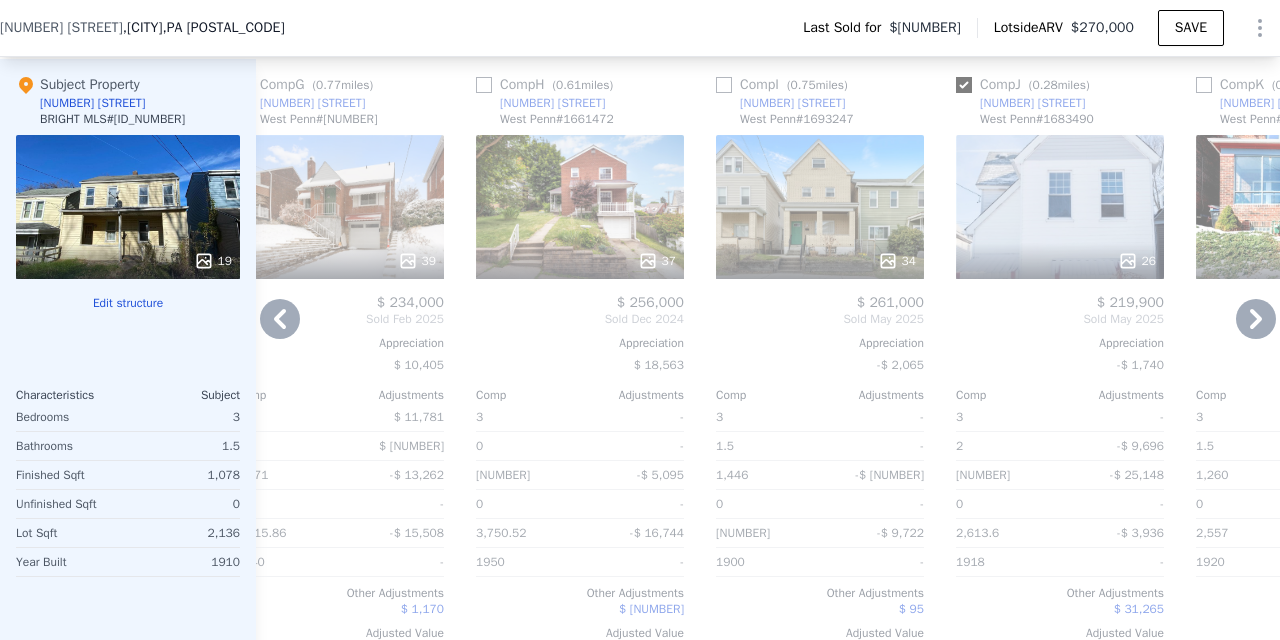 checkbox on "true" 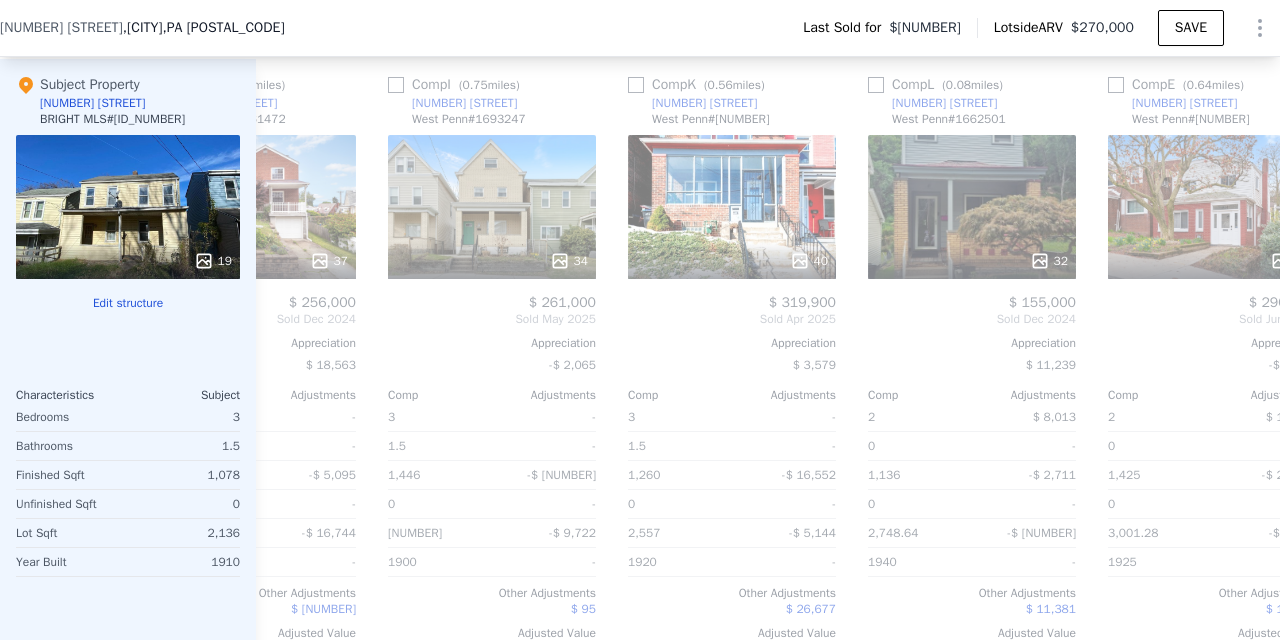 scroll, scrollTop: 0, scrollLeft: 1829, axis: horizontal 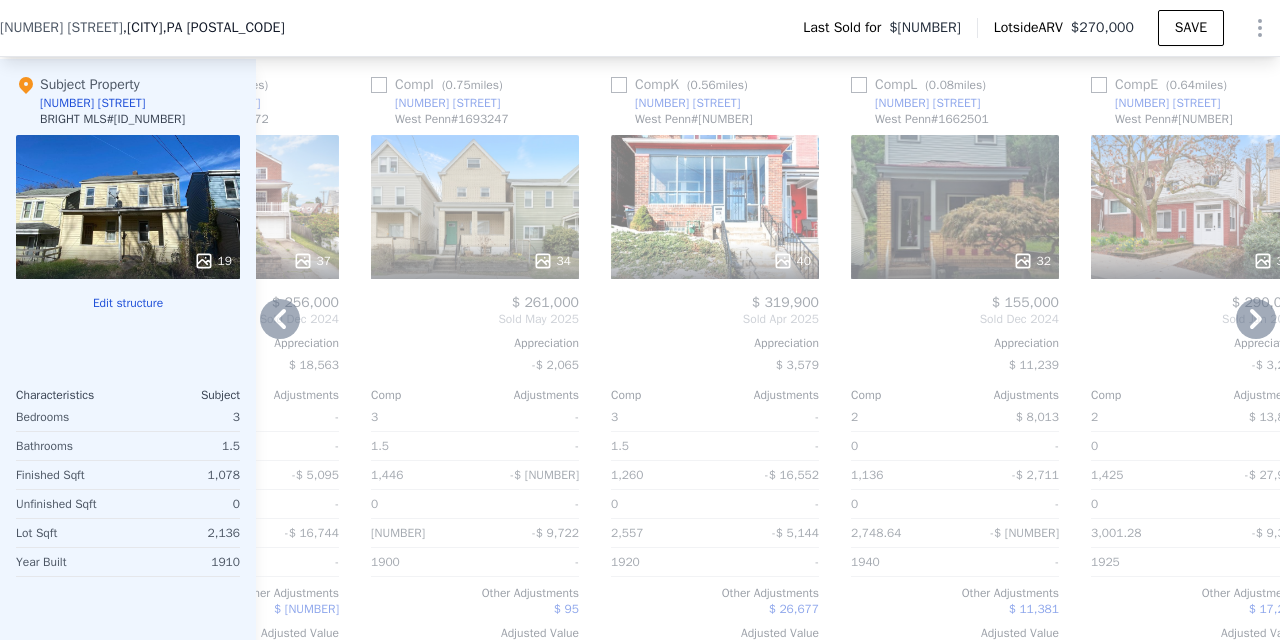 click at bounding box center [859, 85] 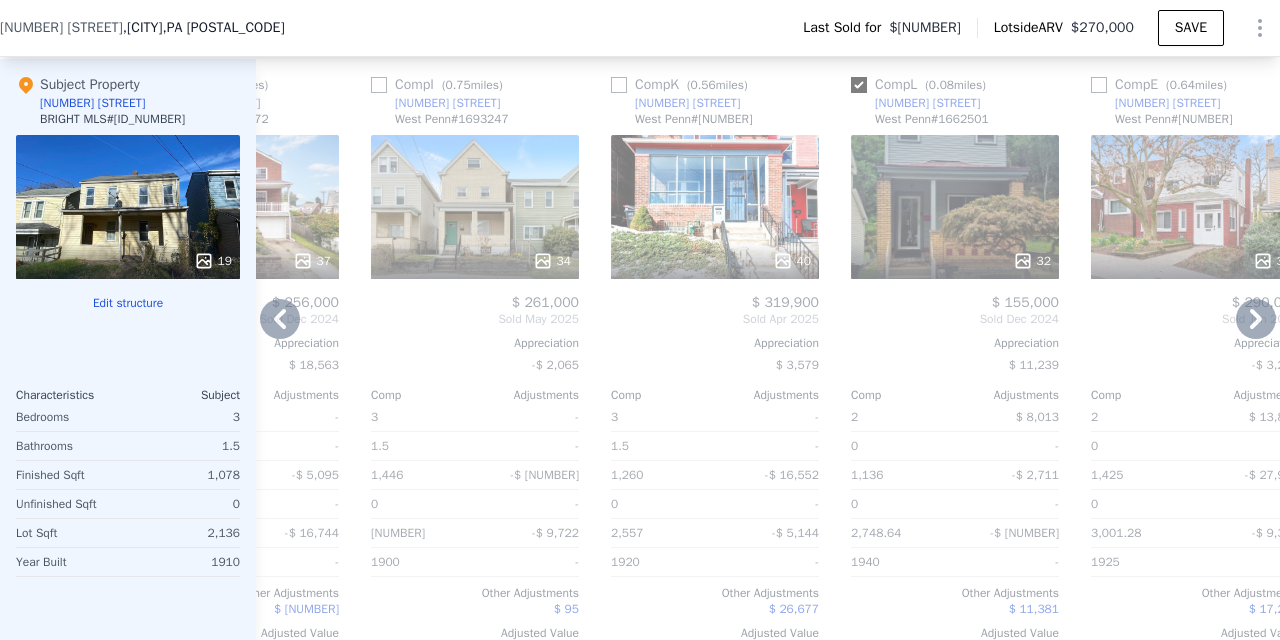 checkbox on "true" 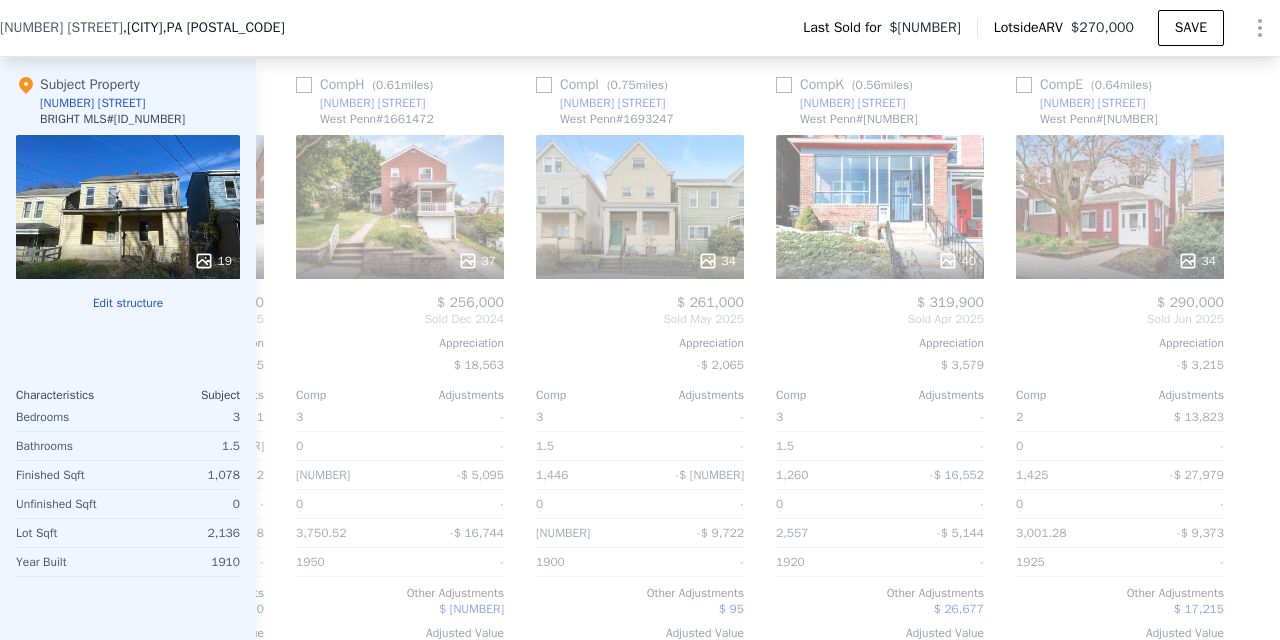 scroll, scrollTop: 0, scrollLeft: 1904, axis: horizontal 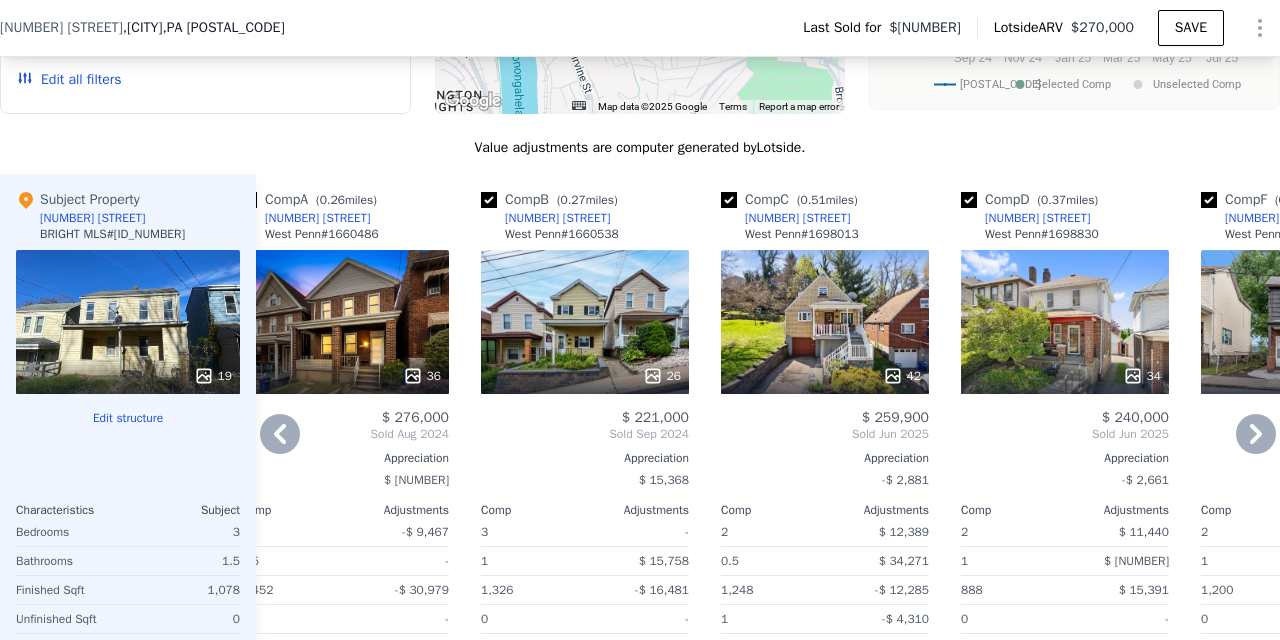 click at bounding box center (729, 200) 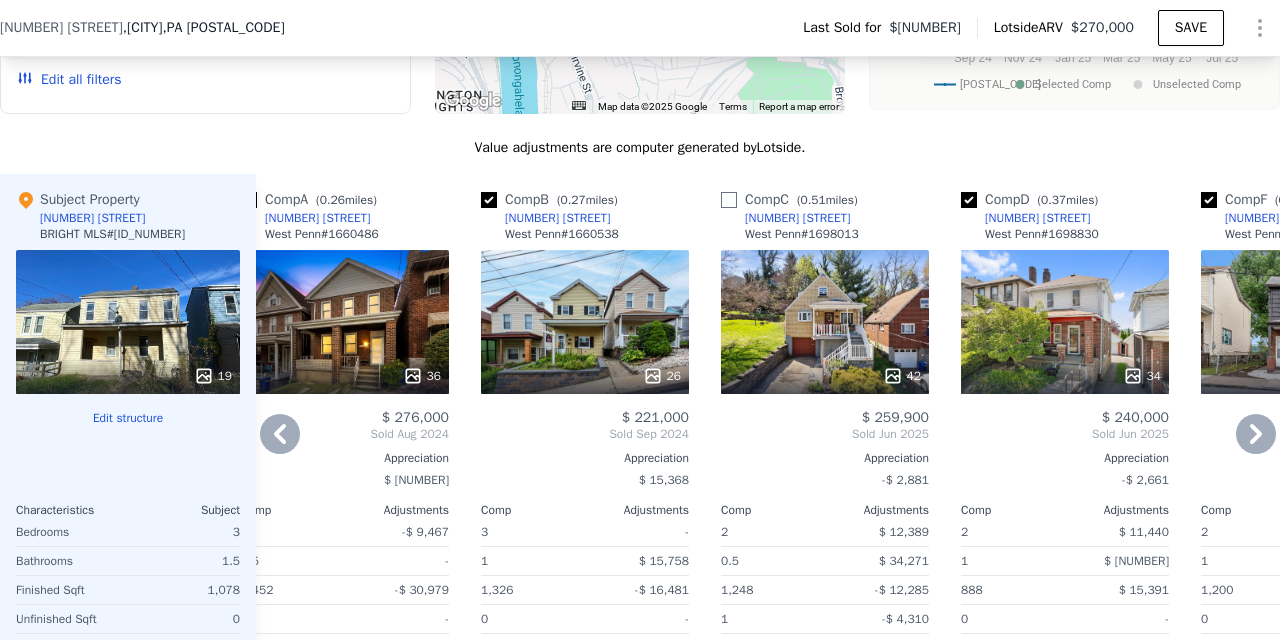 checkbox on "false" 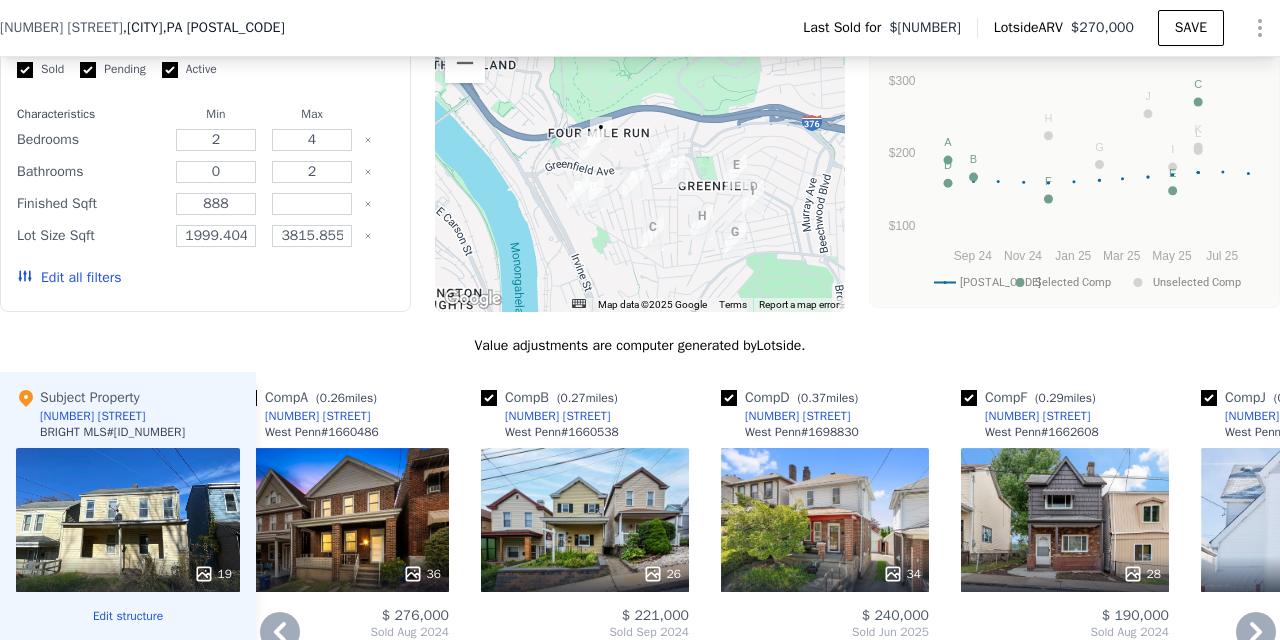 scroll, scrollTop: 1862, scrollLeft: 0, axis: vertical 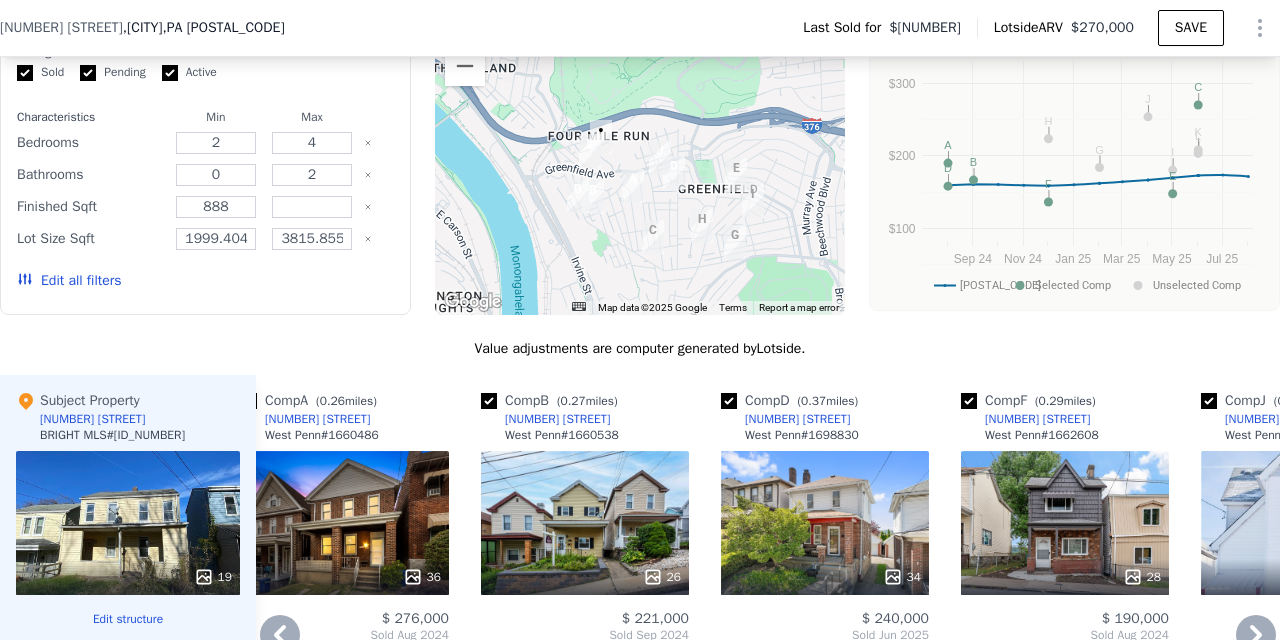 click at bounding box center [729, 401] 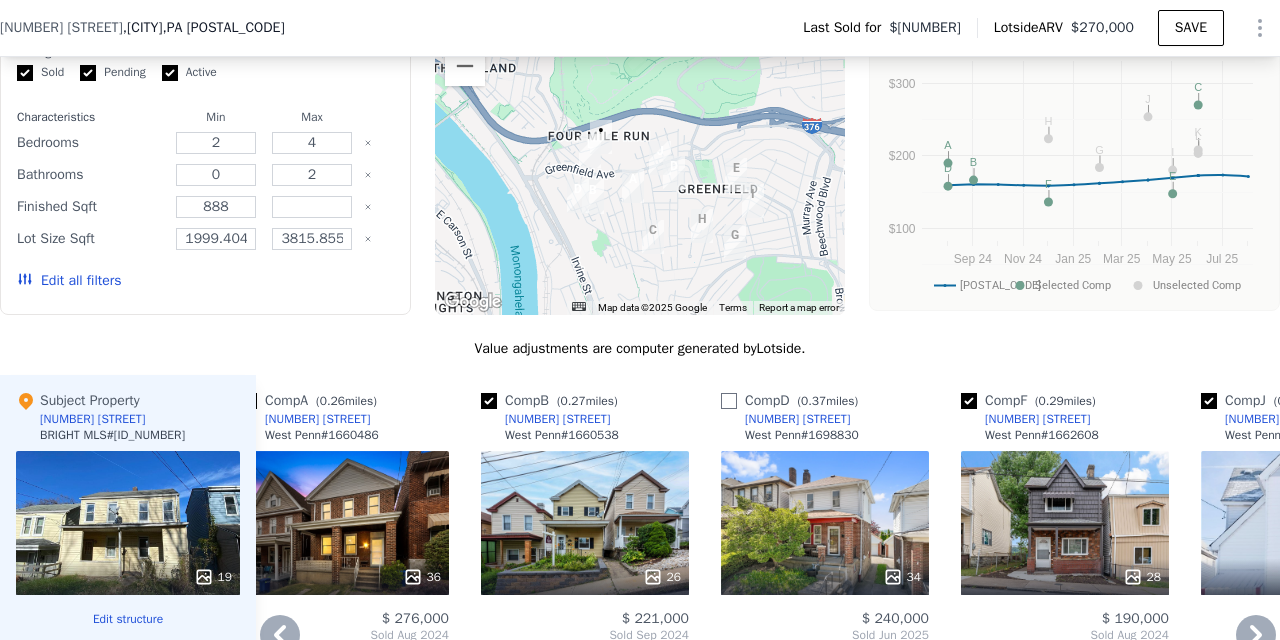checkbox on "false" 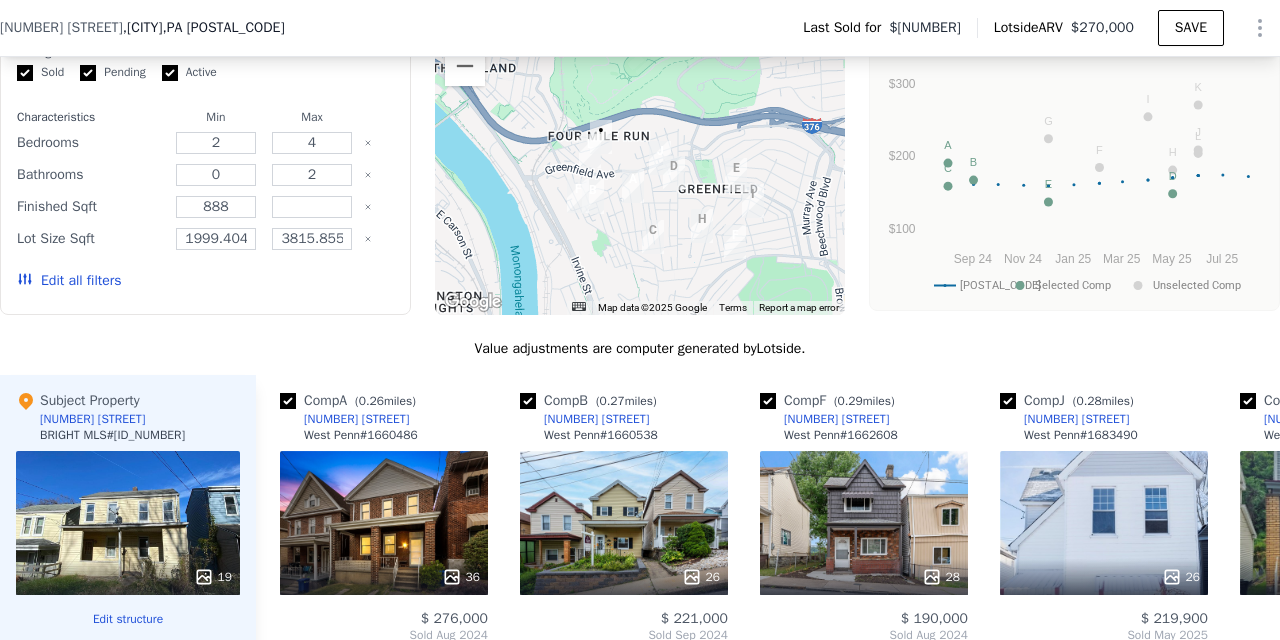 scroll, scrollTop: 0, scrollLeft: 0, axis: both 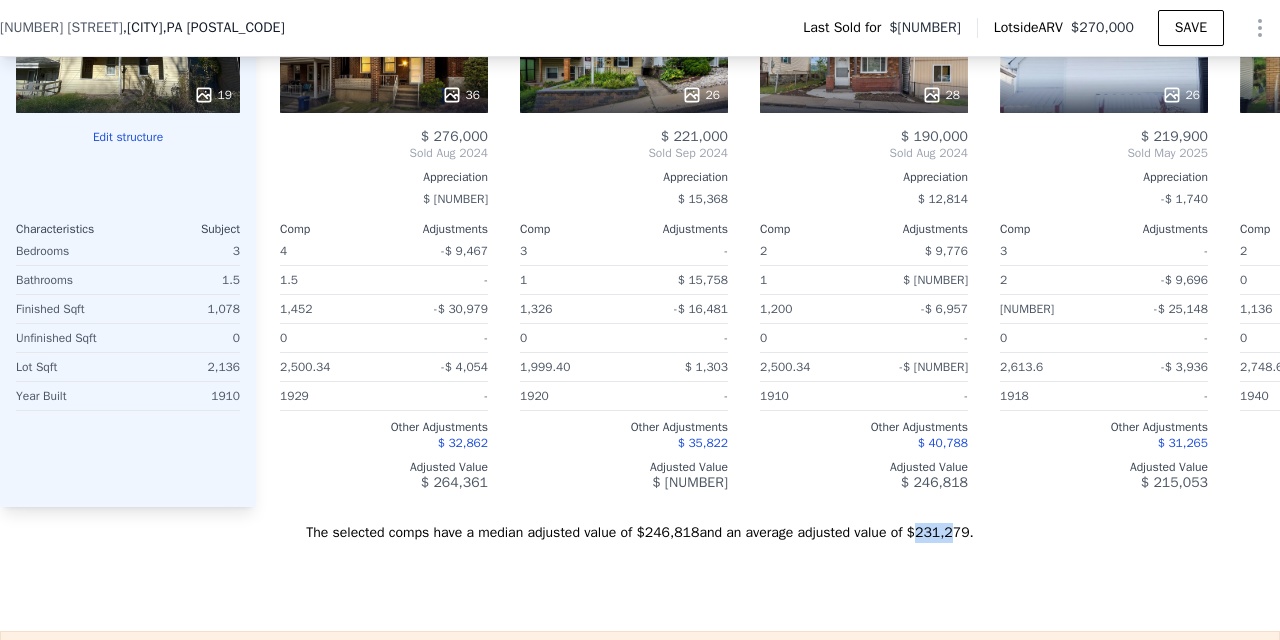 drag, startPoint x: 927, startPoint y: 532, endPoint x: 958, endPoint y: 528, distance: 31.257 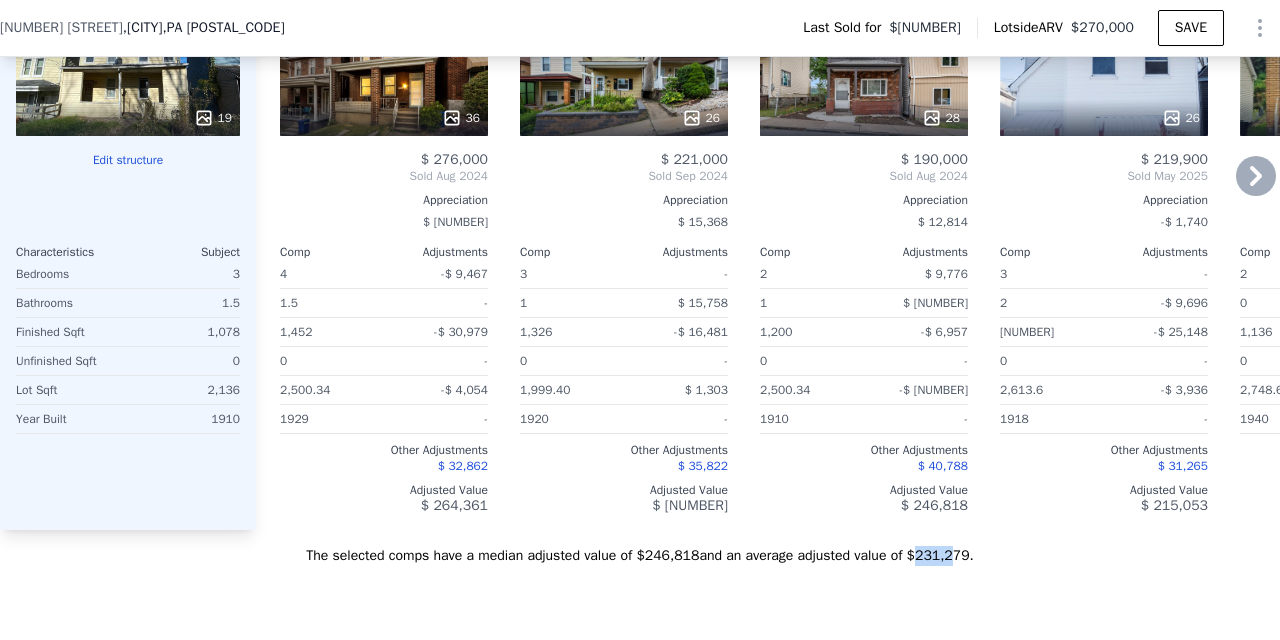 scroll, scrollTop: 2298, scrollLeft: 0, axis: vertical 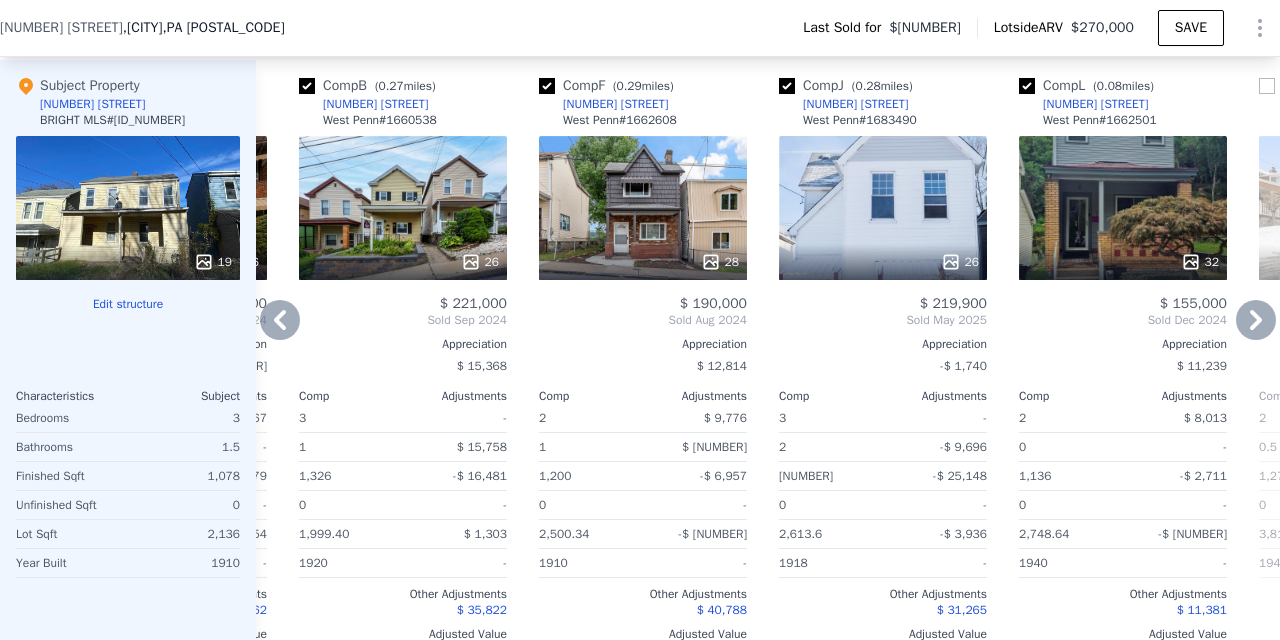 click at bounding box center [547, 86] 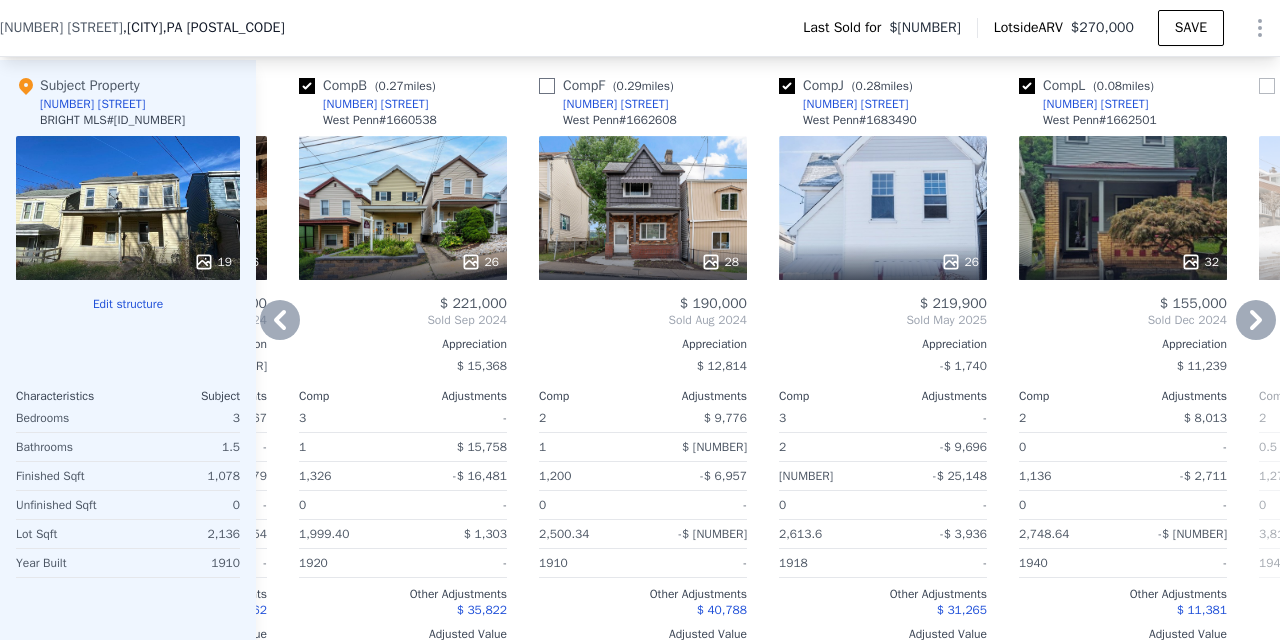 checkbox on "false" 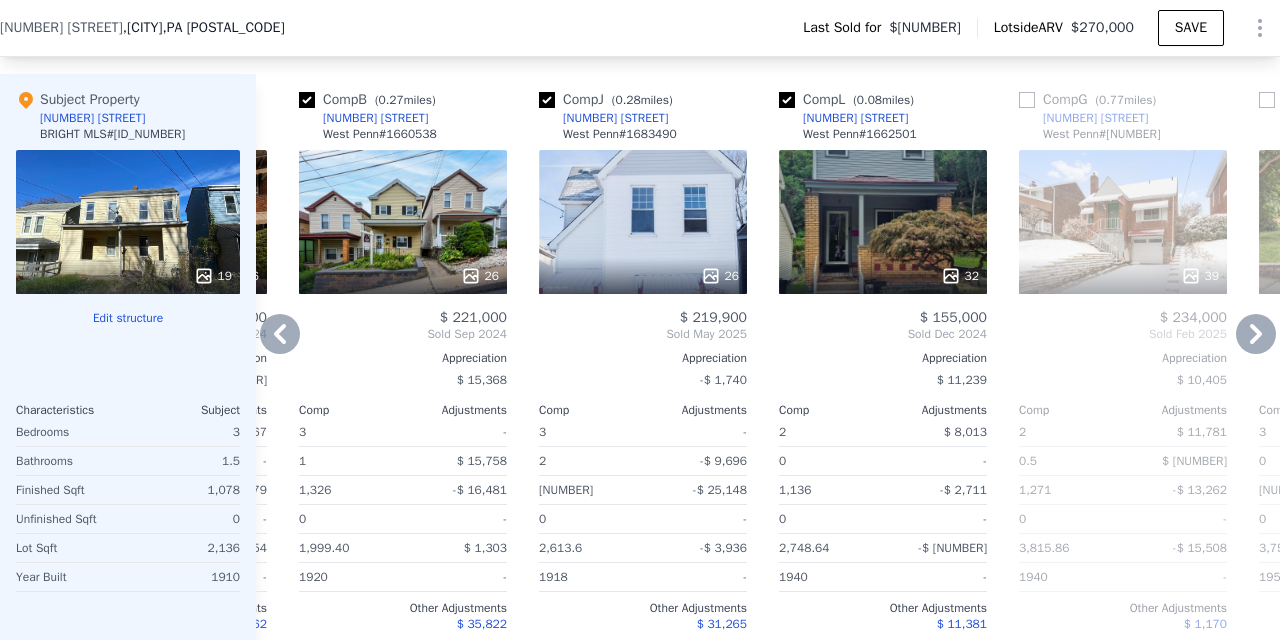 scroll, scrollTop: 2145, scrollLeft: 0, axis: vertical 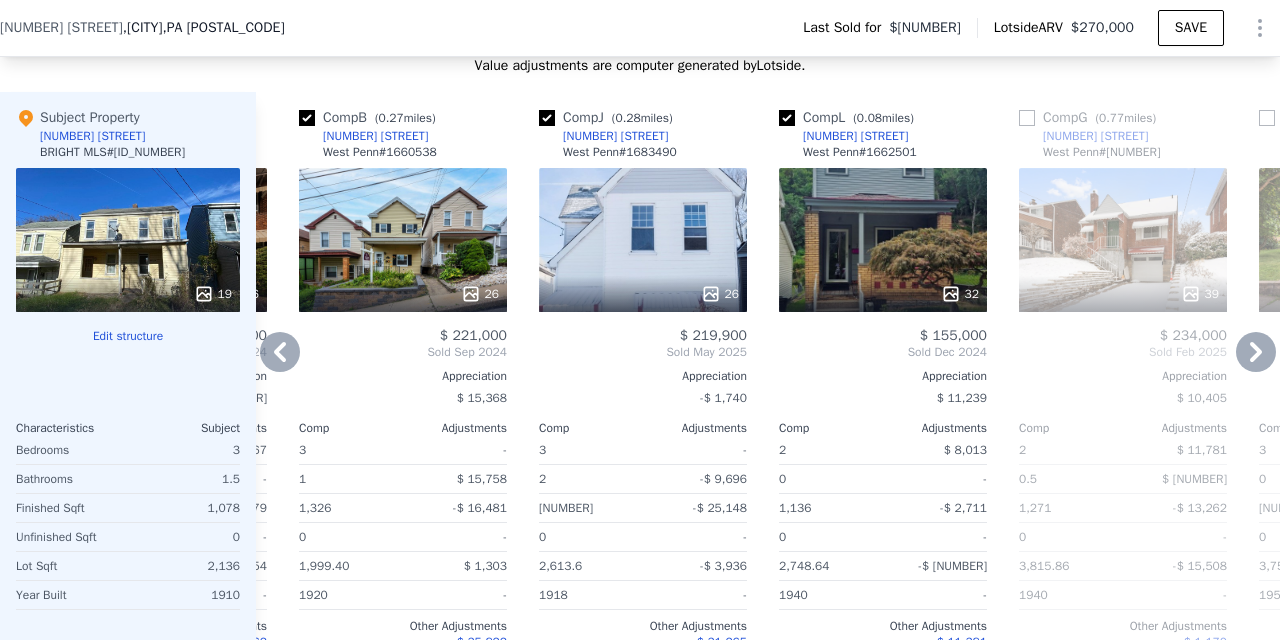 click at bounding box center [787, 118] 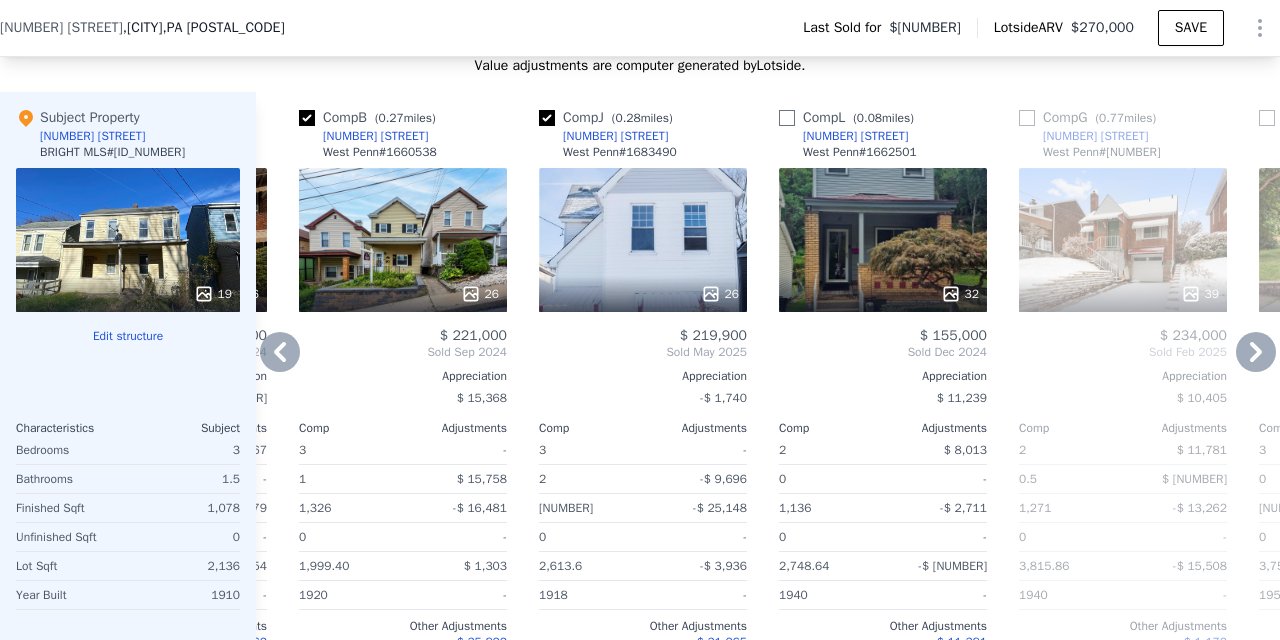 checkbox on "false" 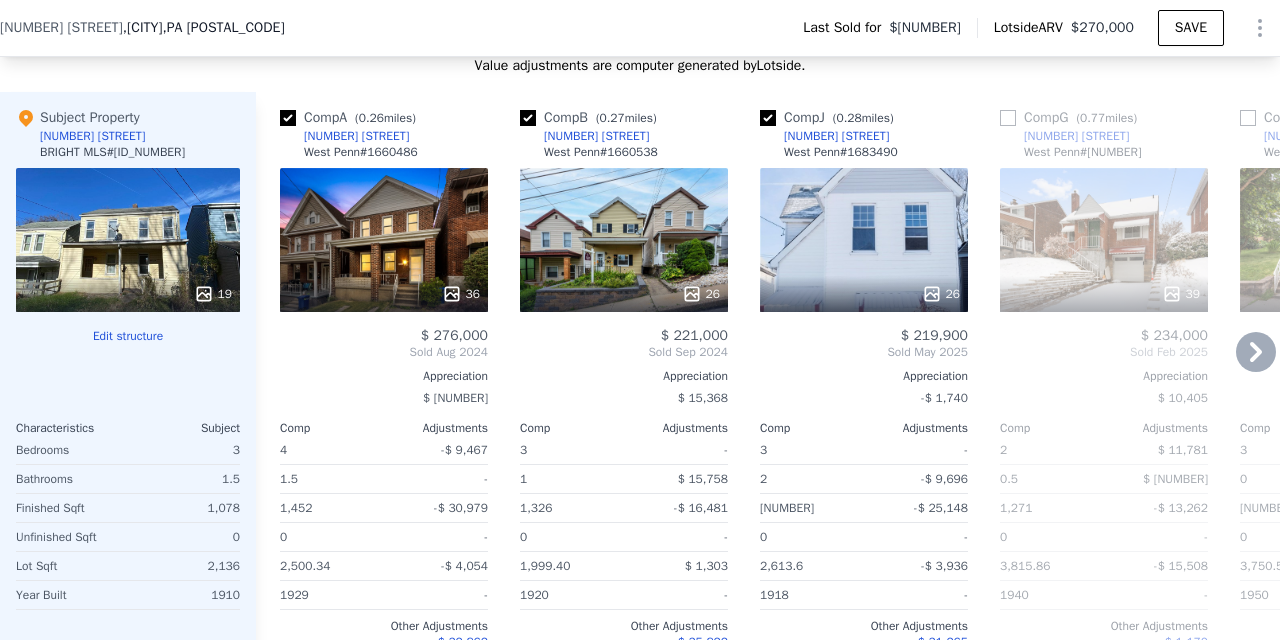 scroll, scrollTop: 0, scrollLeft: 0, axis: both 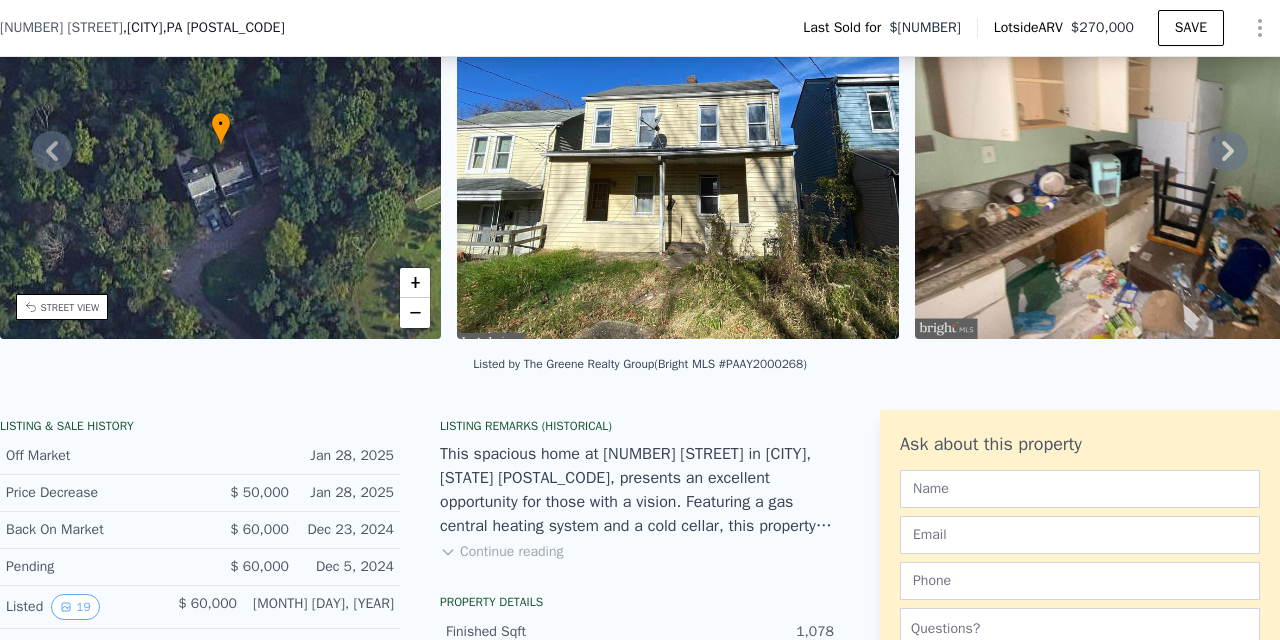 checkbox on "true" 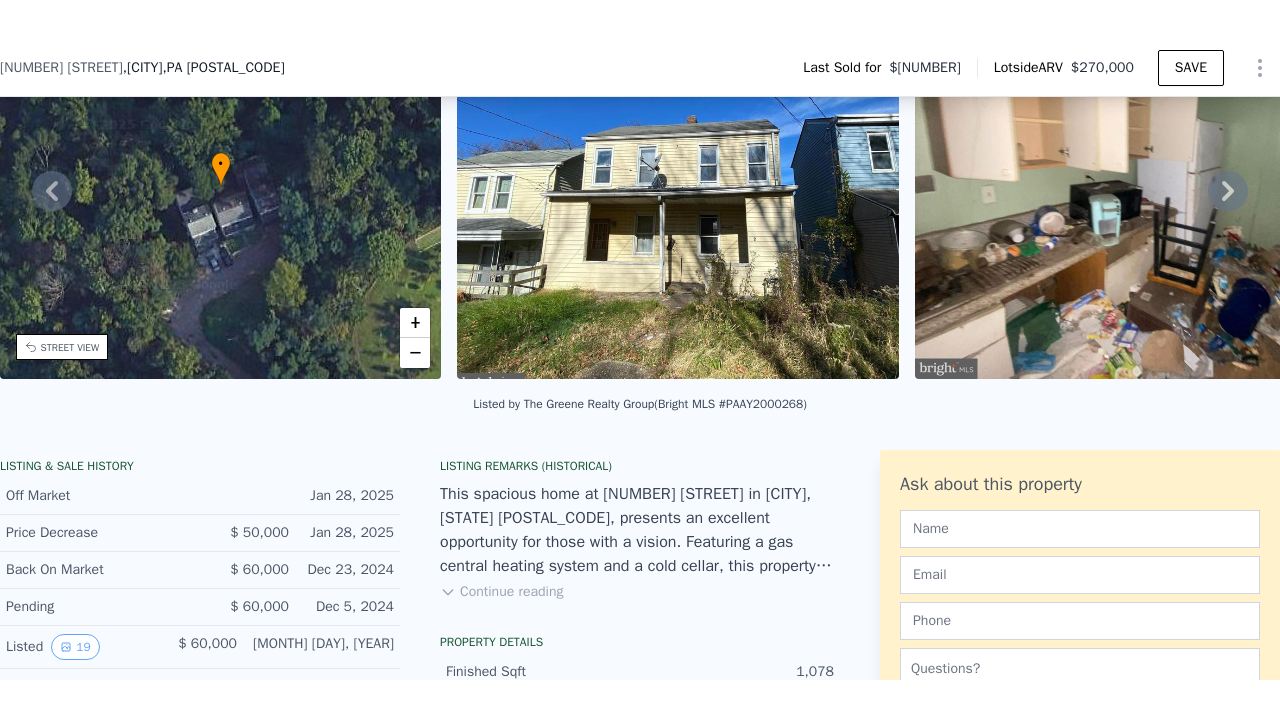 scroll, scrollTop: 0, scrollLeft: 0, axis: both 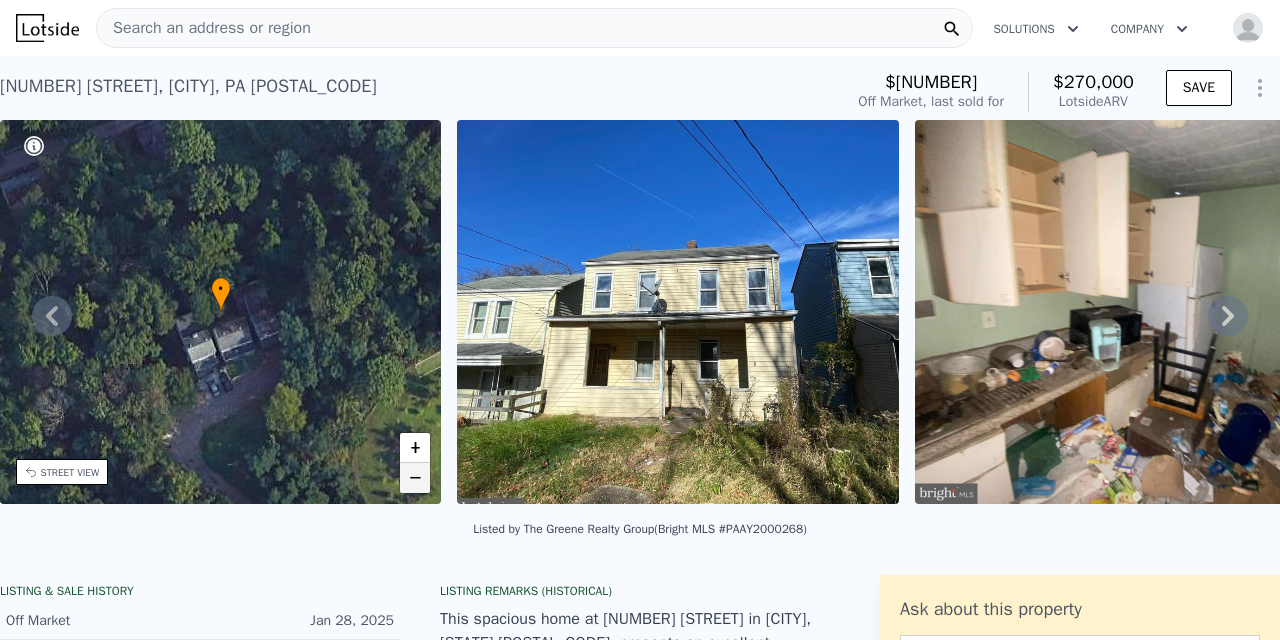 click on "−" at bounding box center [415, 478] 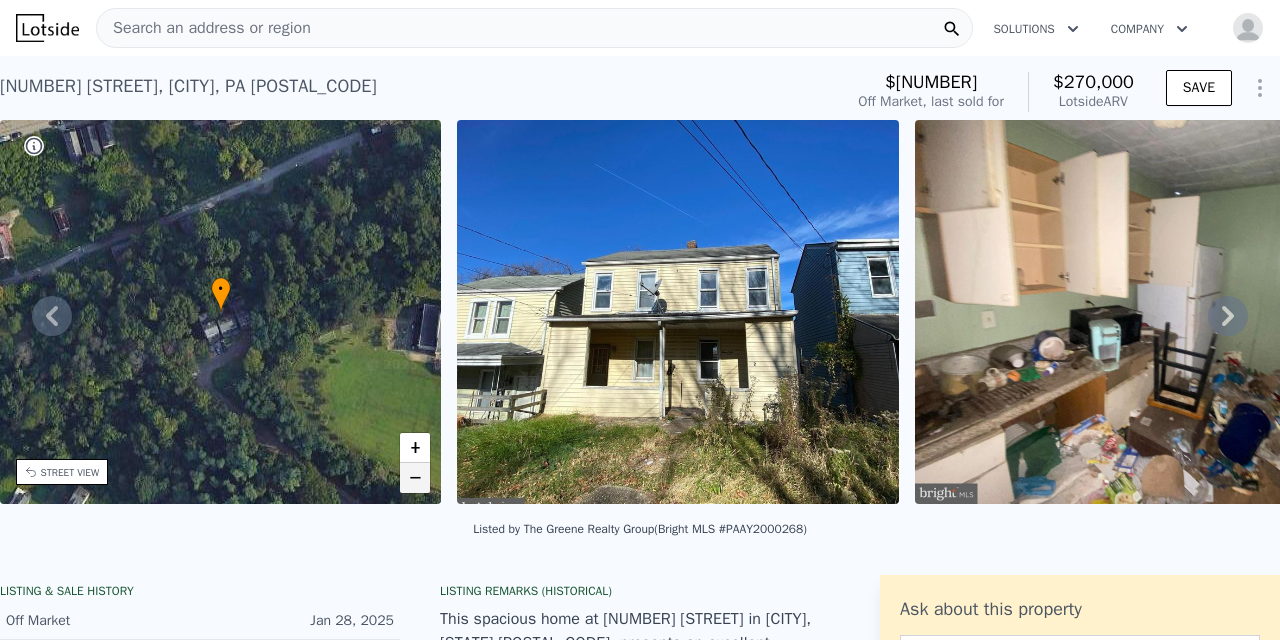 click on "−" at bounding box center [415, 478] 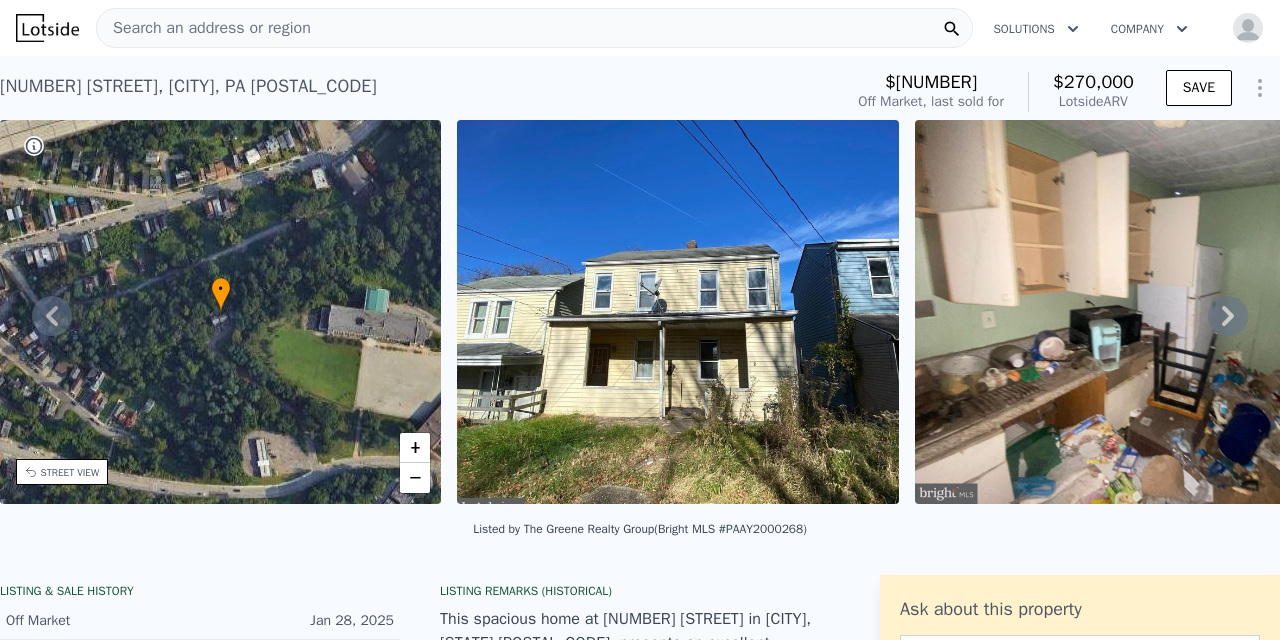 click on "STREET VIEW" at bounding box center (70, 472) 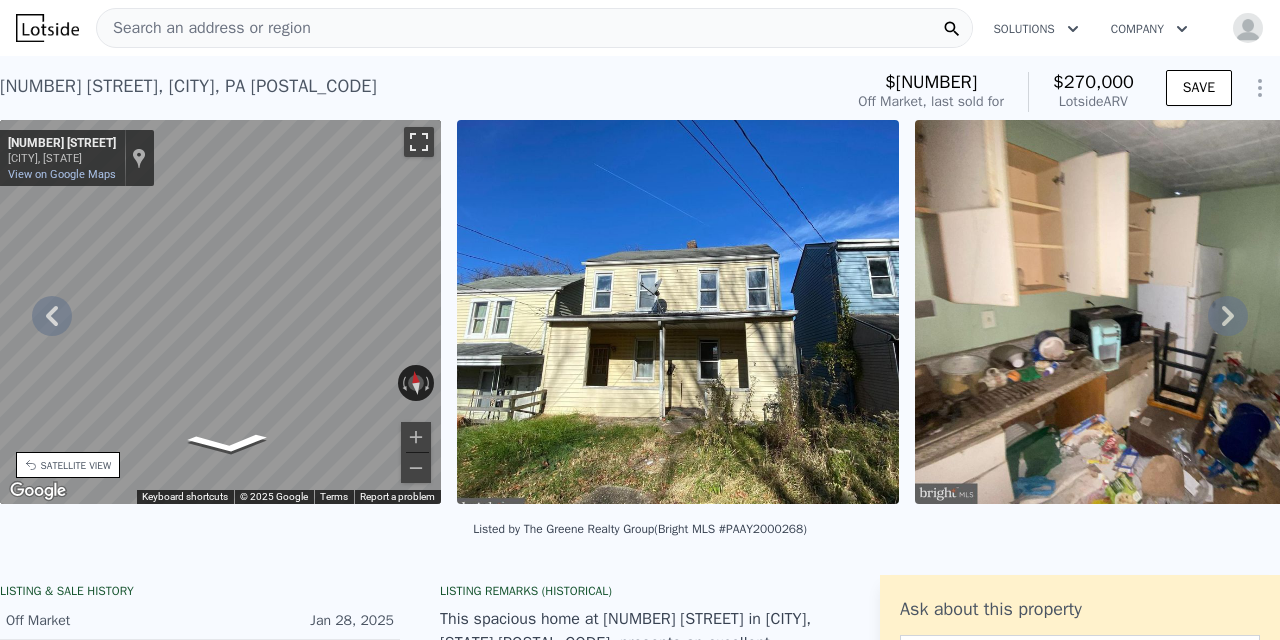 click at bounding box center (419, 142) 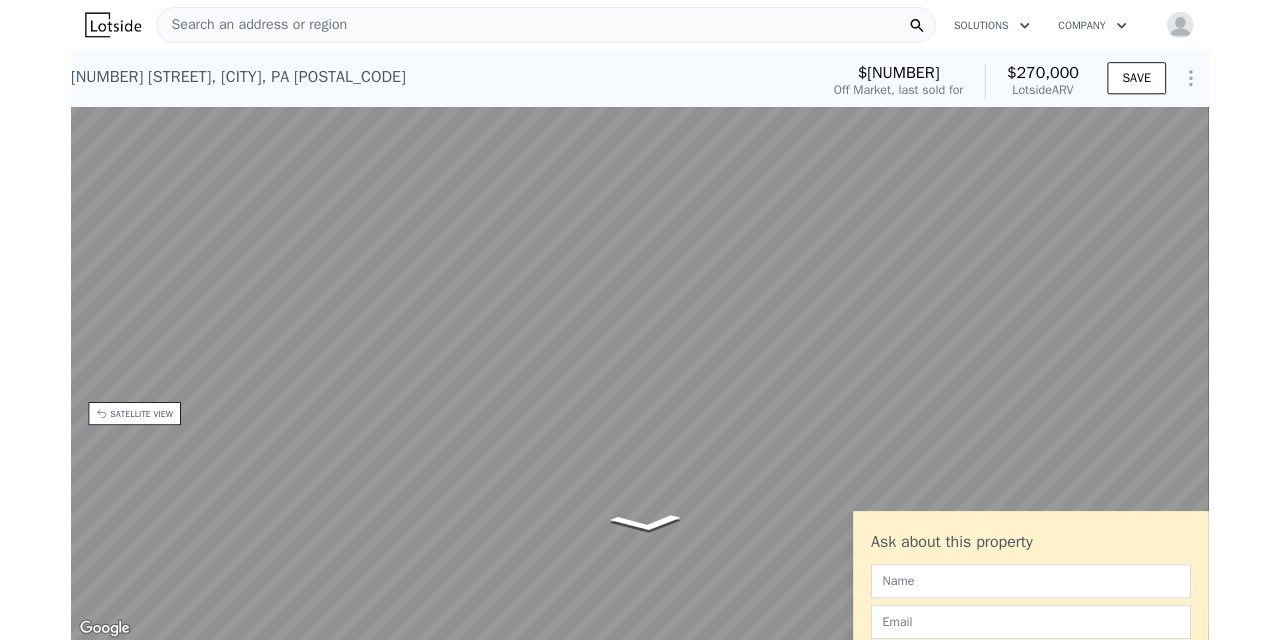 scroll, scrollTop: 0, scrollLeft: 466, axis: horizontal 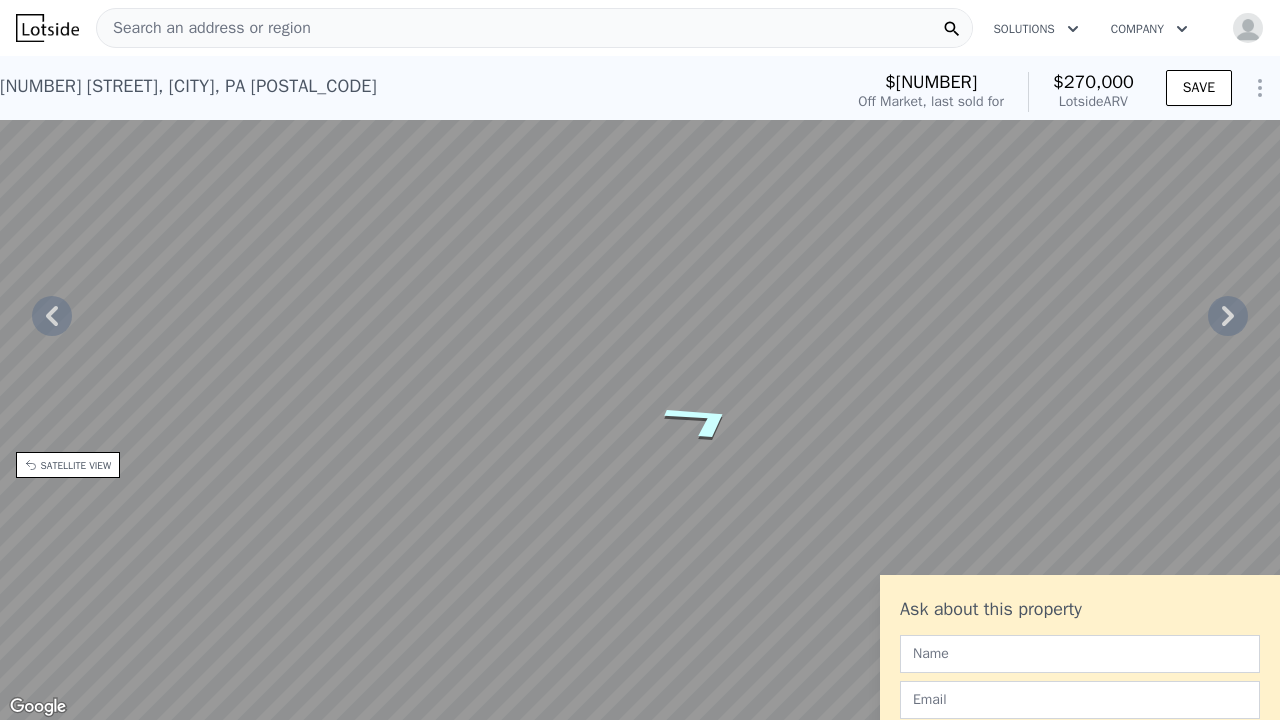click 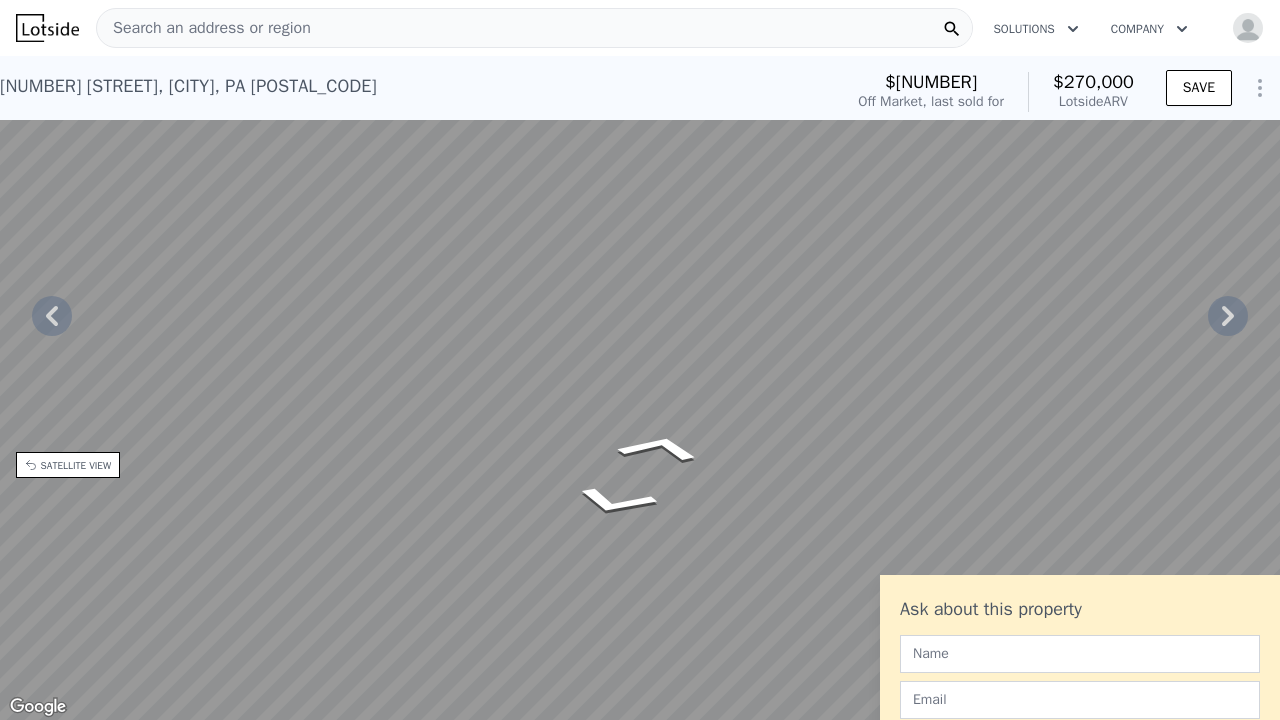 click at bounding box center [1258, 22] 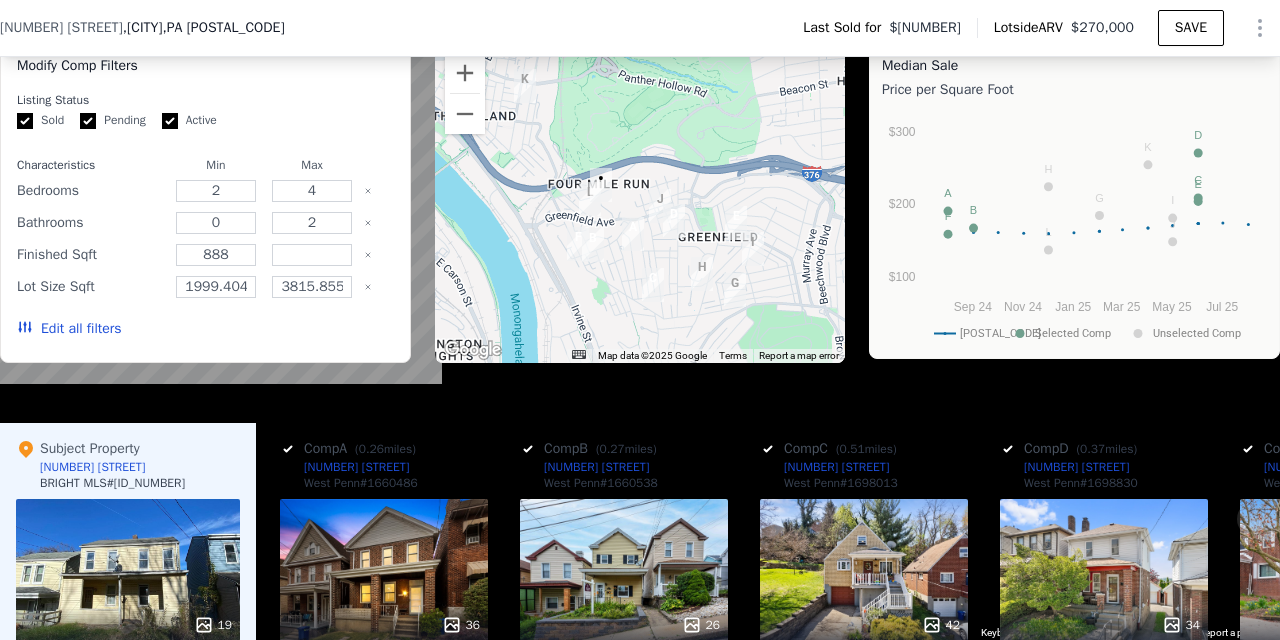 scroll, scrollTop: 1830, scrollLeft: 0, axis: vertical 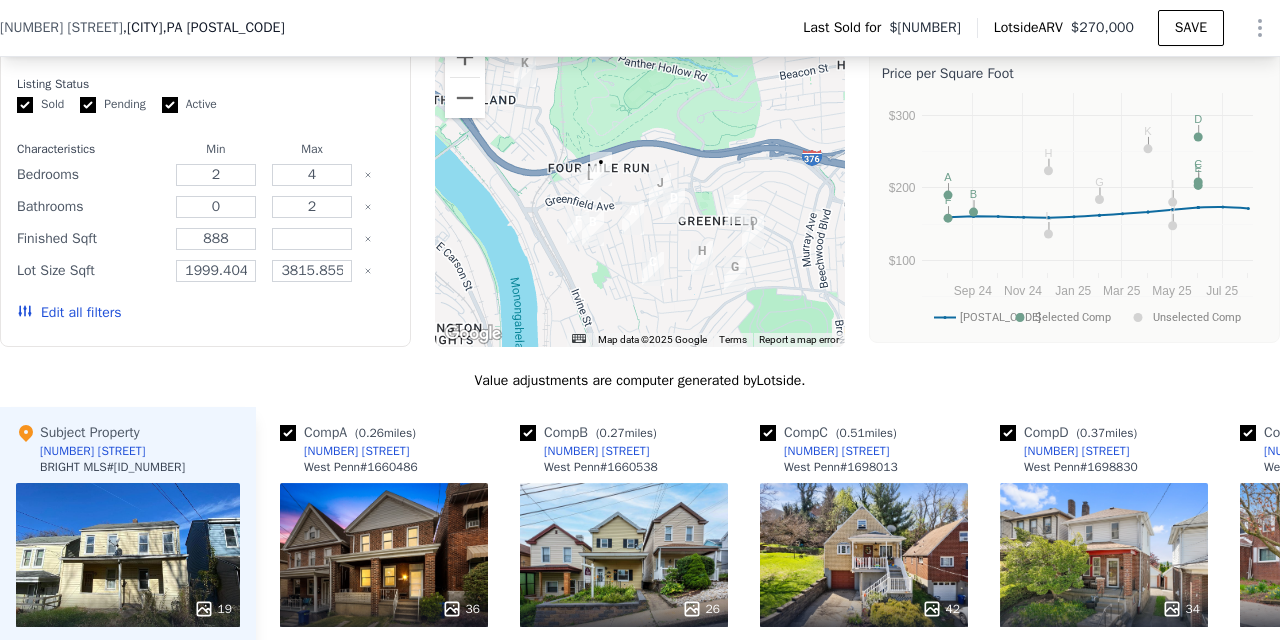 click on "Active" at bounding box center [170, 105] 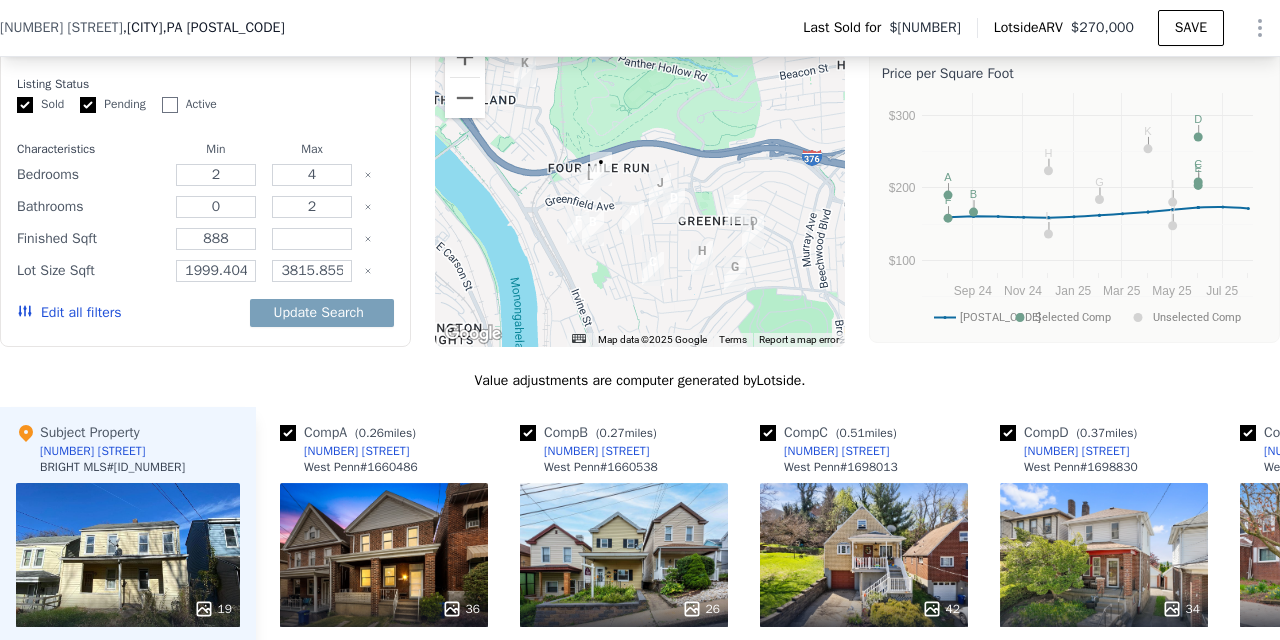 click on "Pending" at bounding box center [88, 105] 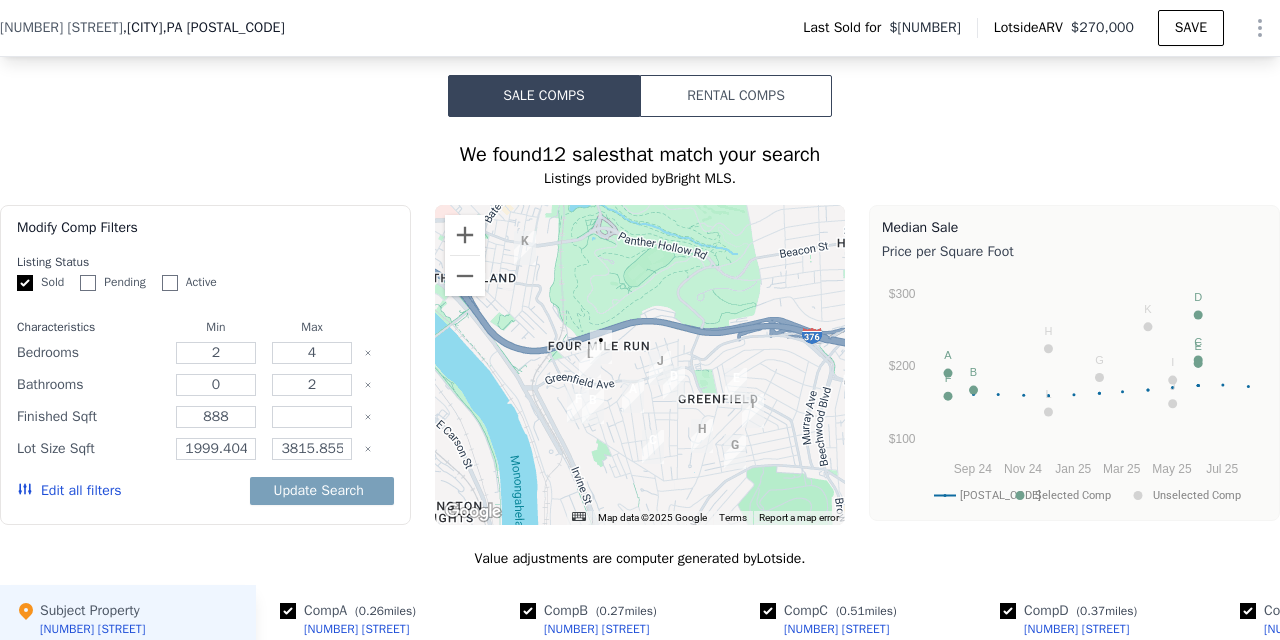 scroll, scrollTop: 1654, scrollLeft: 0, axis: vertical 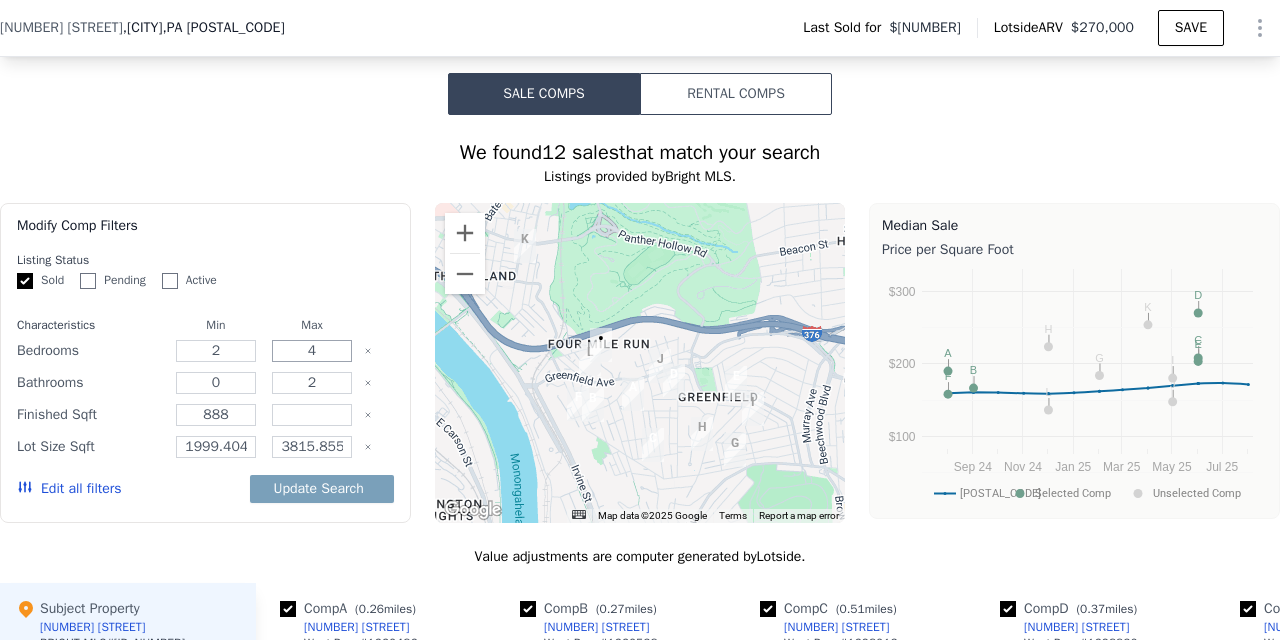 click on "4" at bounding box center (311, 351) 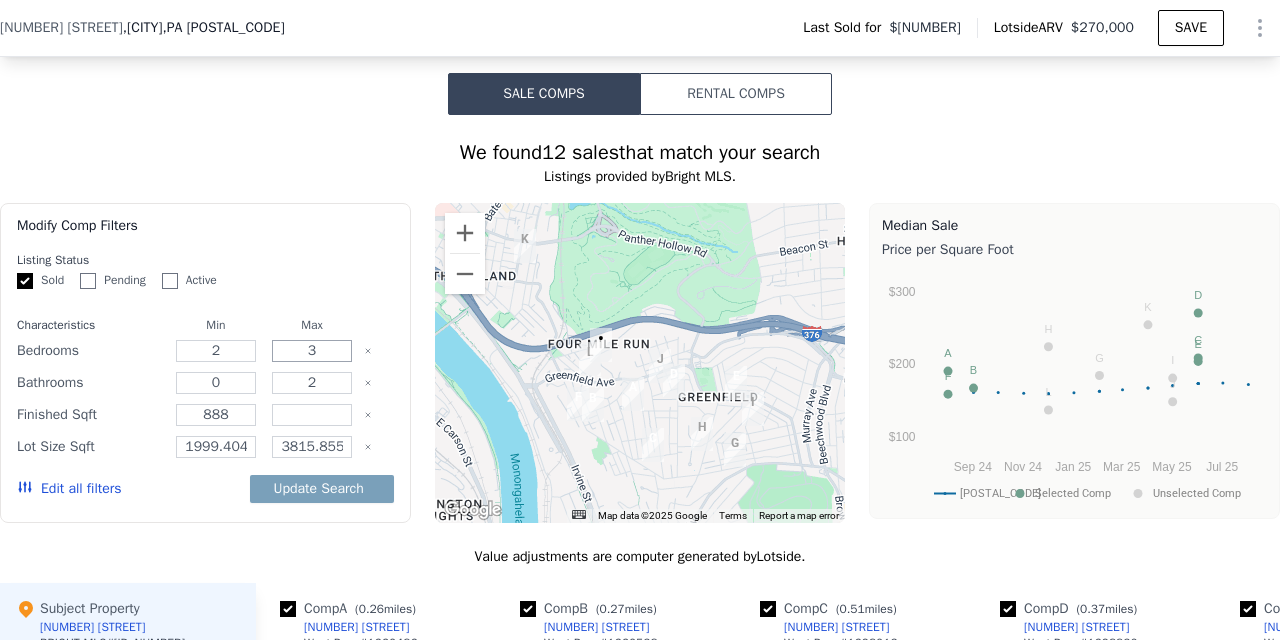 type on "3" 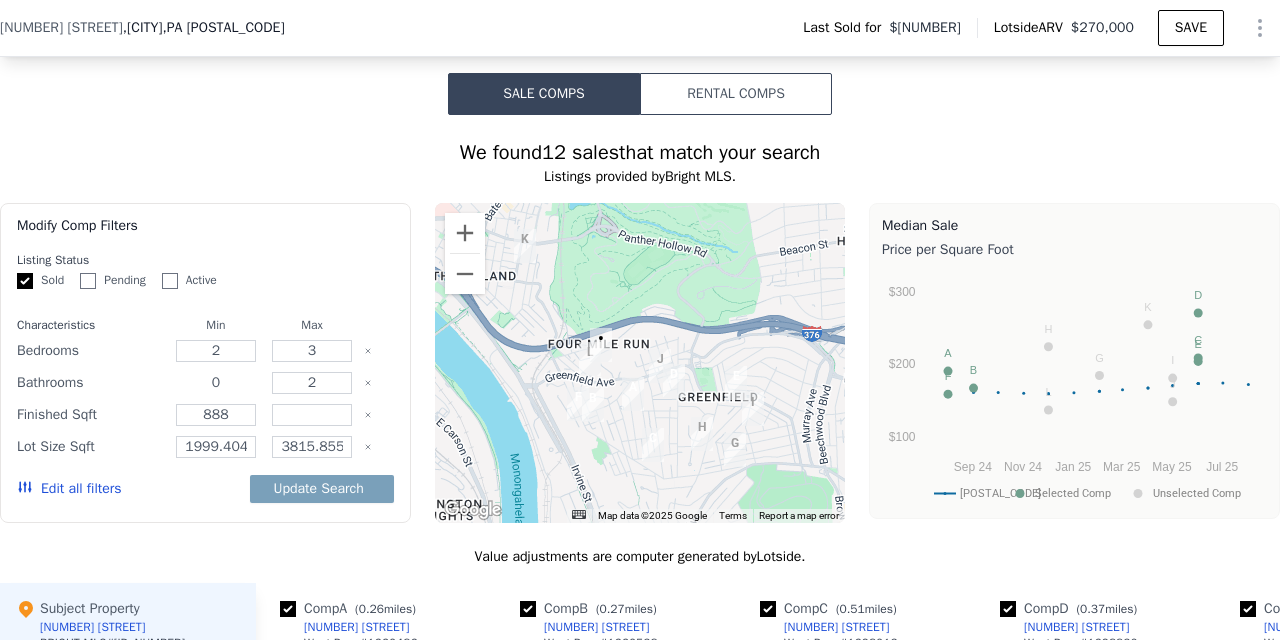 click on "0" at bounding box center [215, 383] 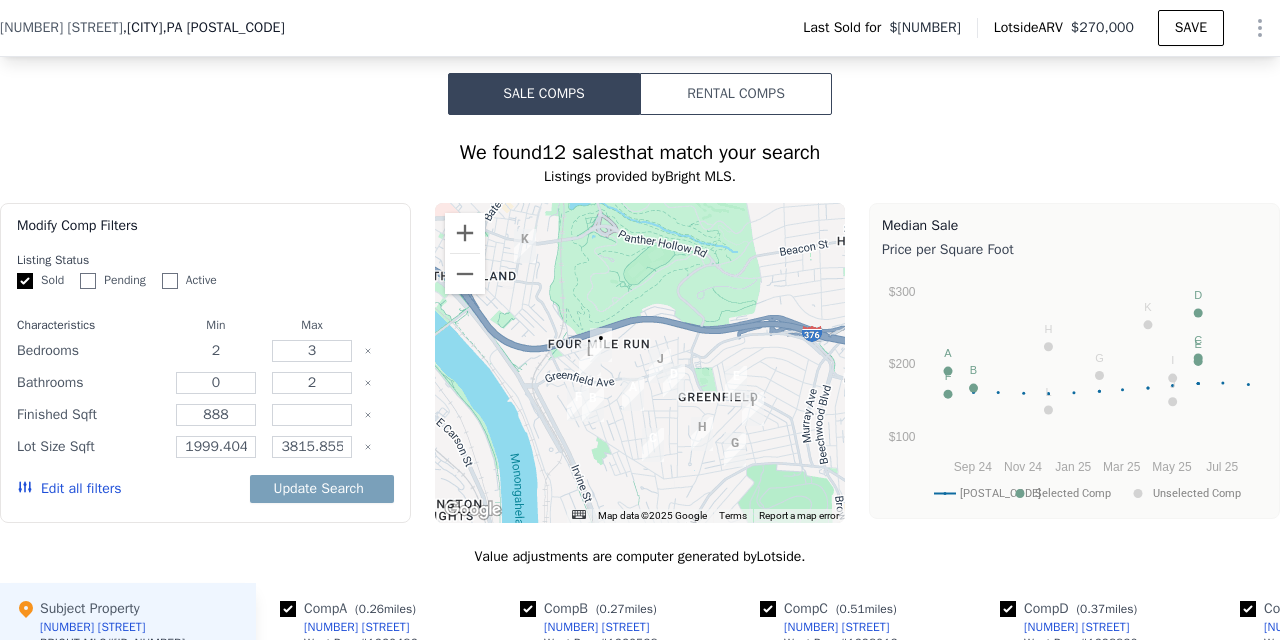 click on "2" at bounding box center (215, 351) 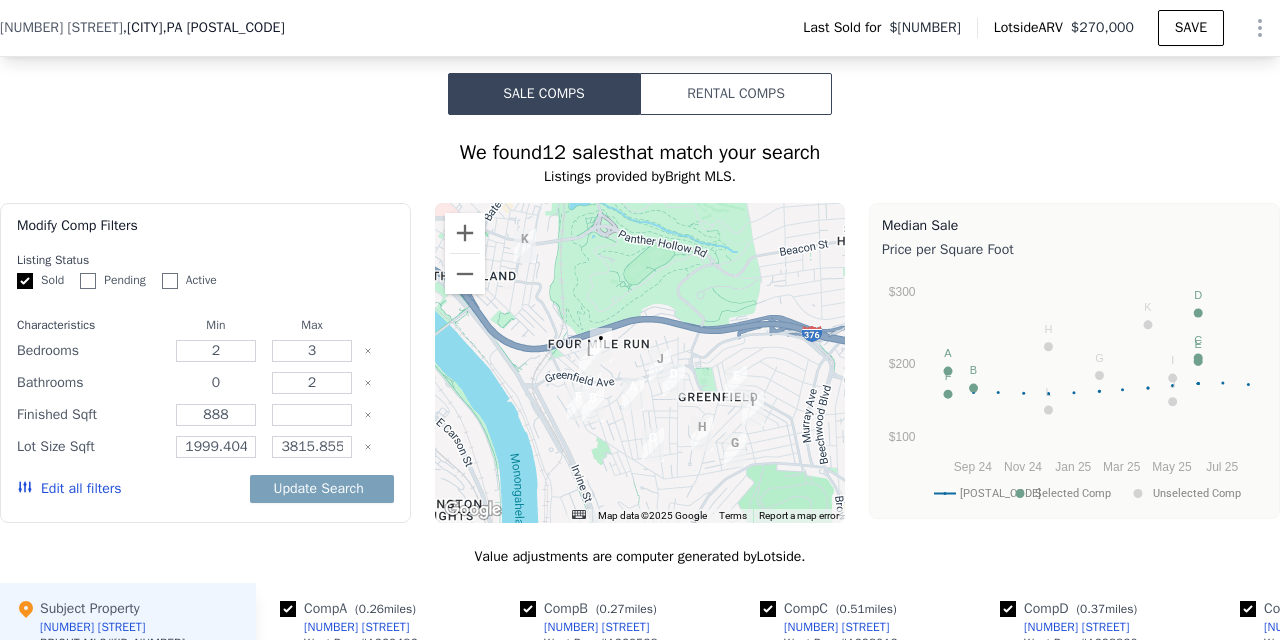 click on "0" at bounding box center (215, 383) 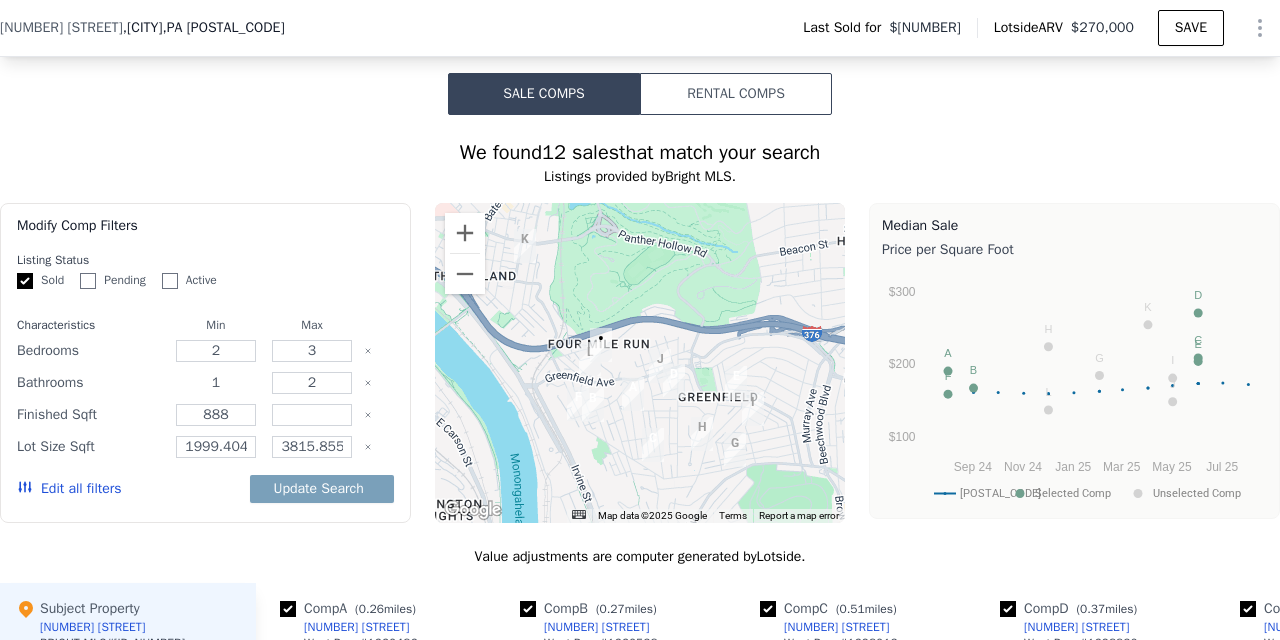 type on "1" 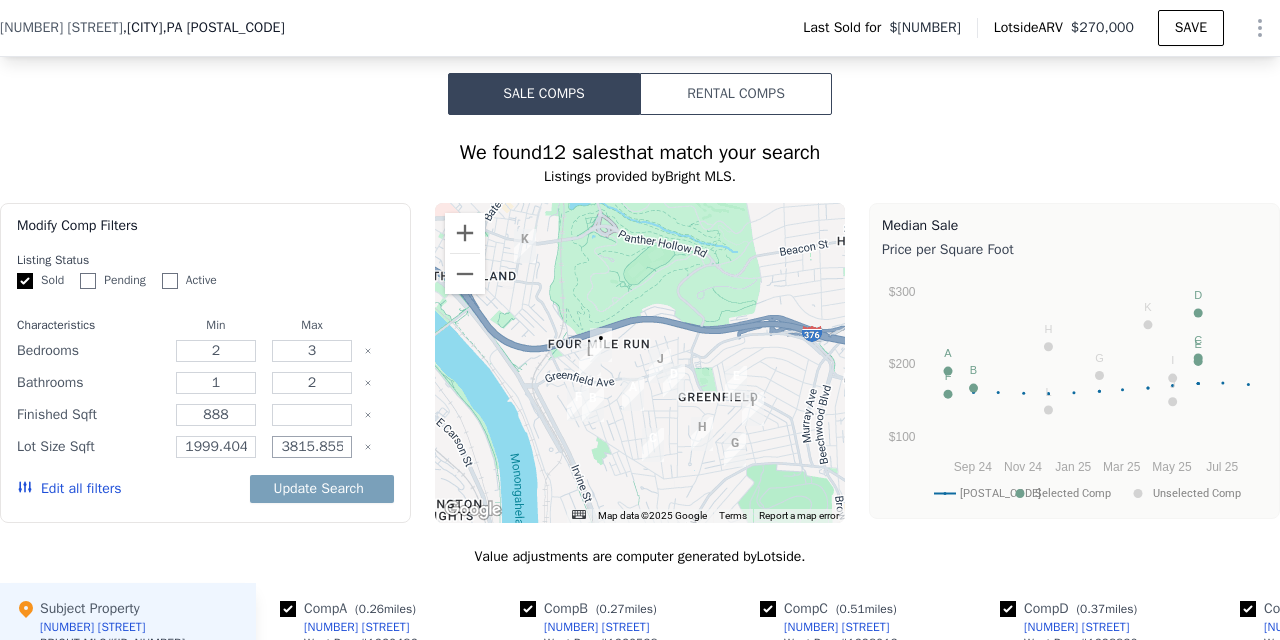 click on "3815.8559999999998" at bounding box center (311, 447) 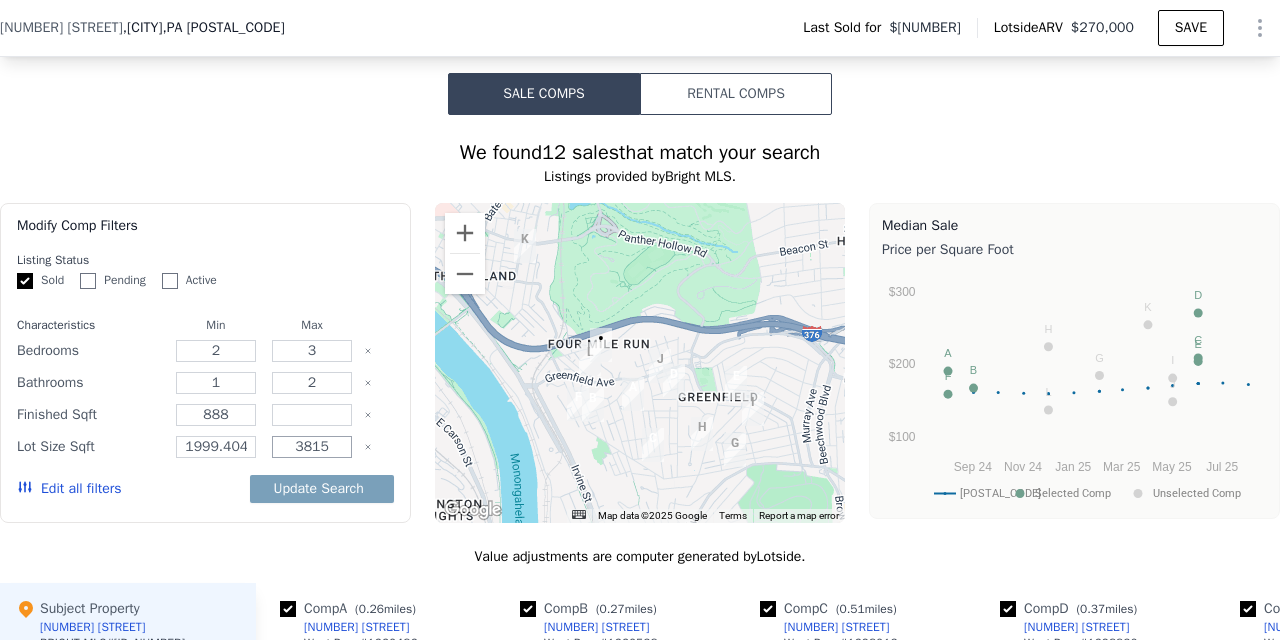 type on "3815" 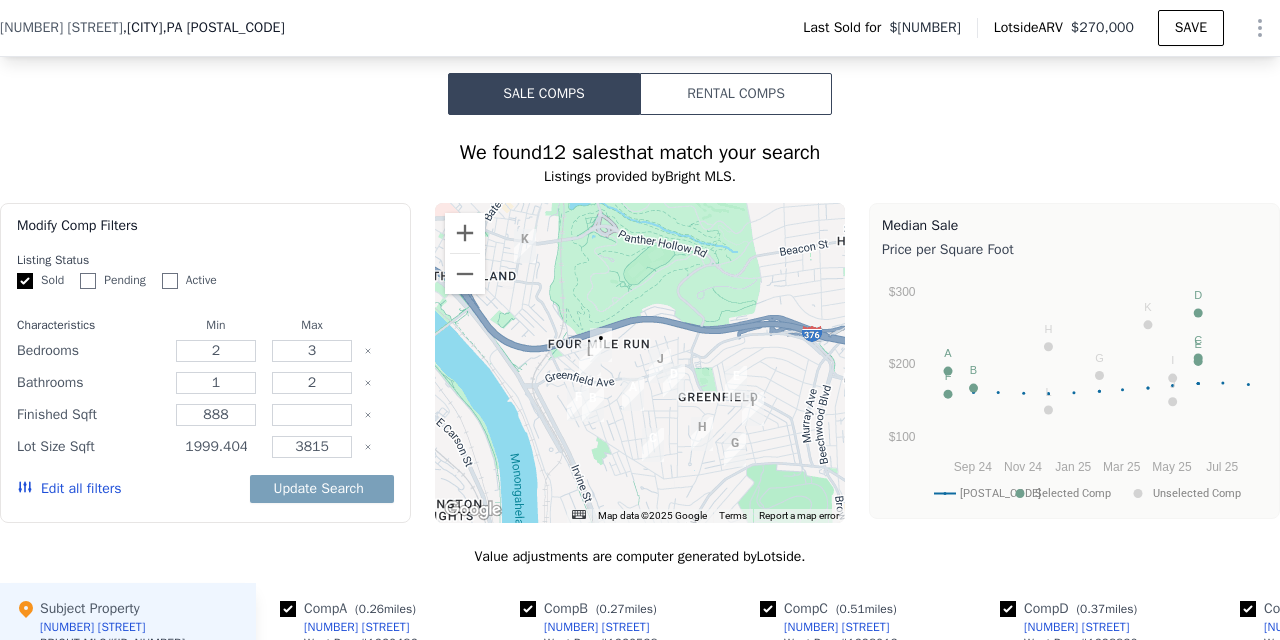 drag, startPoint x: 223, startPoint y: 449, endPoint x: 290, endPoint y: 450, distance: 67.00746 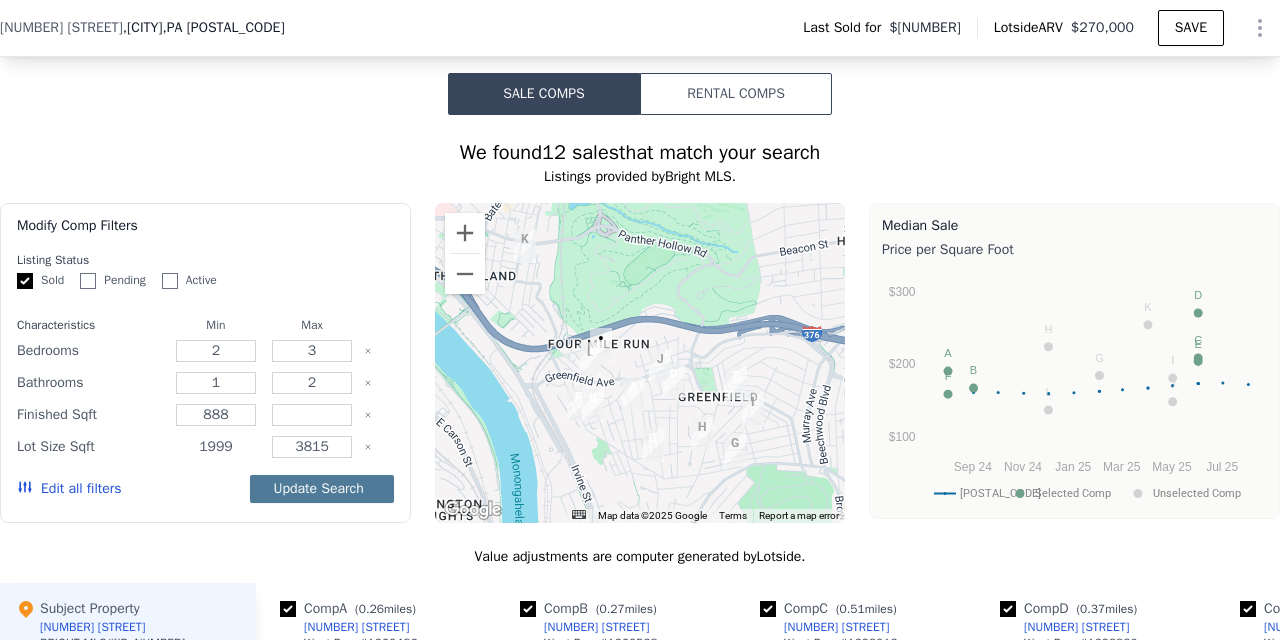 type on "1999" 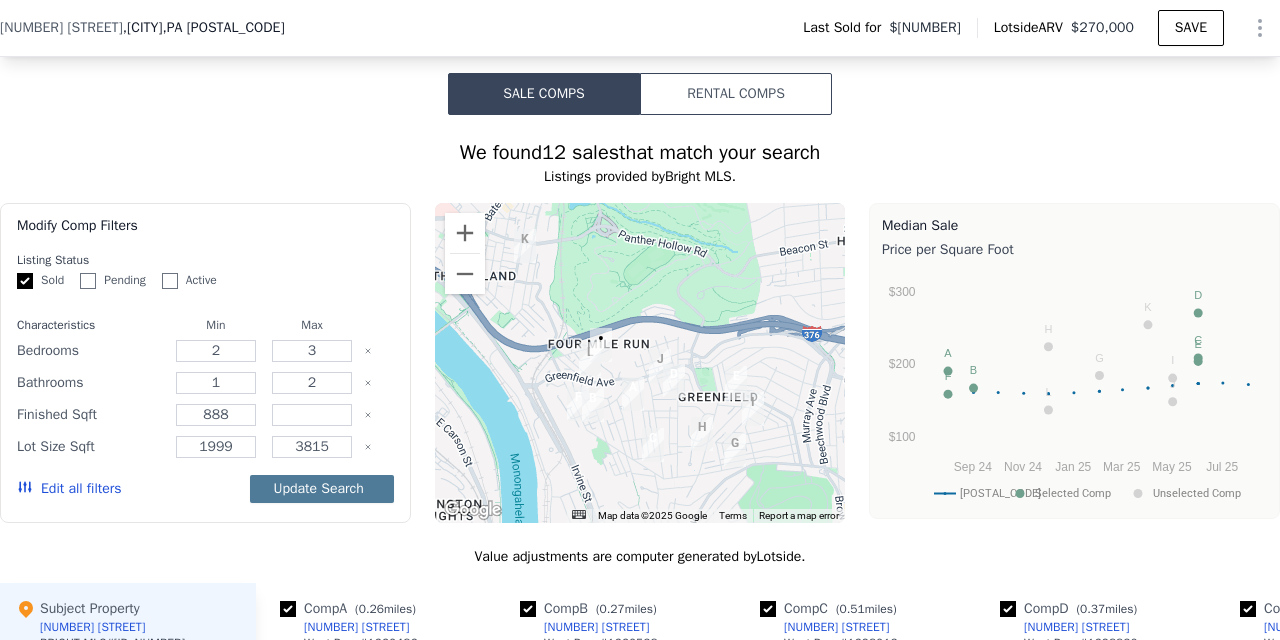click on "Update Search" at bounding box center (322, 489) 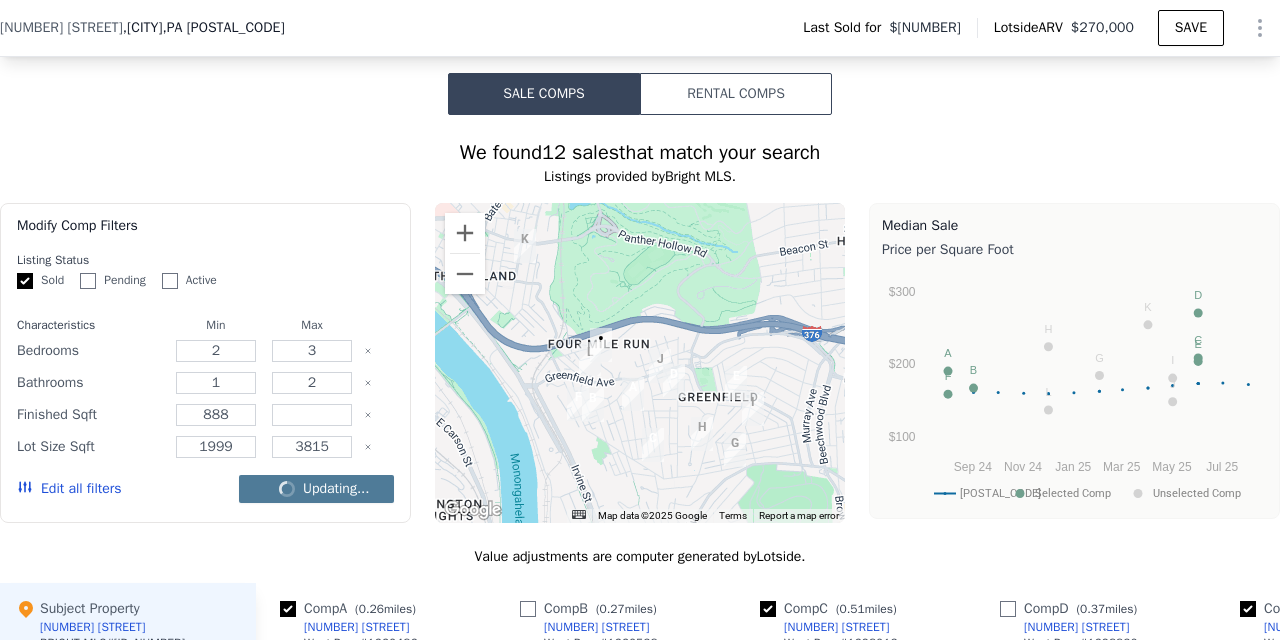 checkbox on "false" 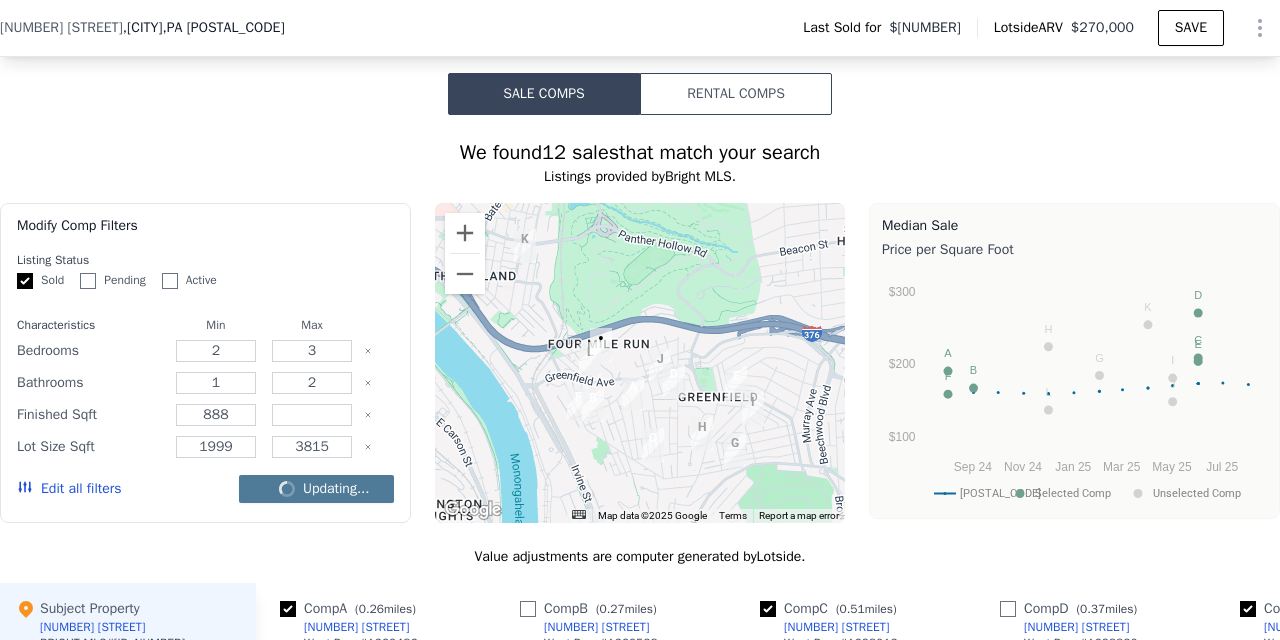 checkbox on "false" 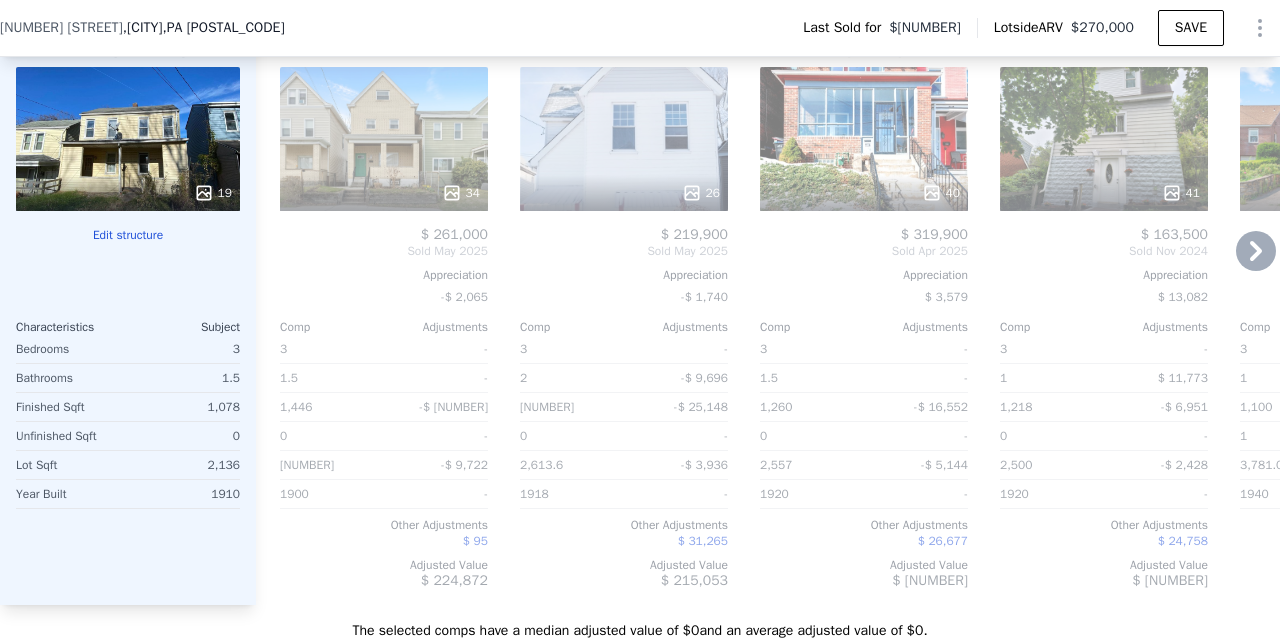 scroll, scrollTop: 2247, scrollLeft: 0, axis: vertical 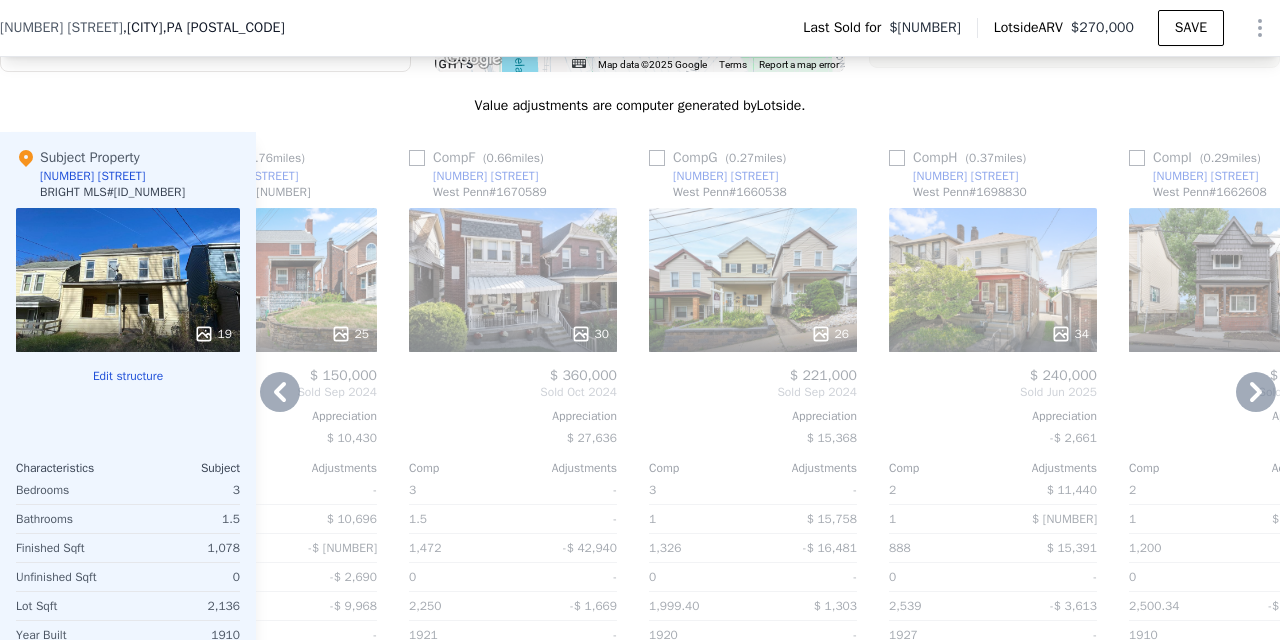 click at bounding box center [657, 158] 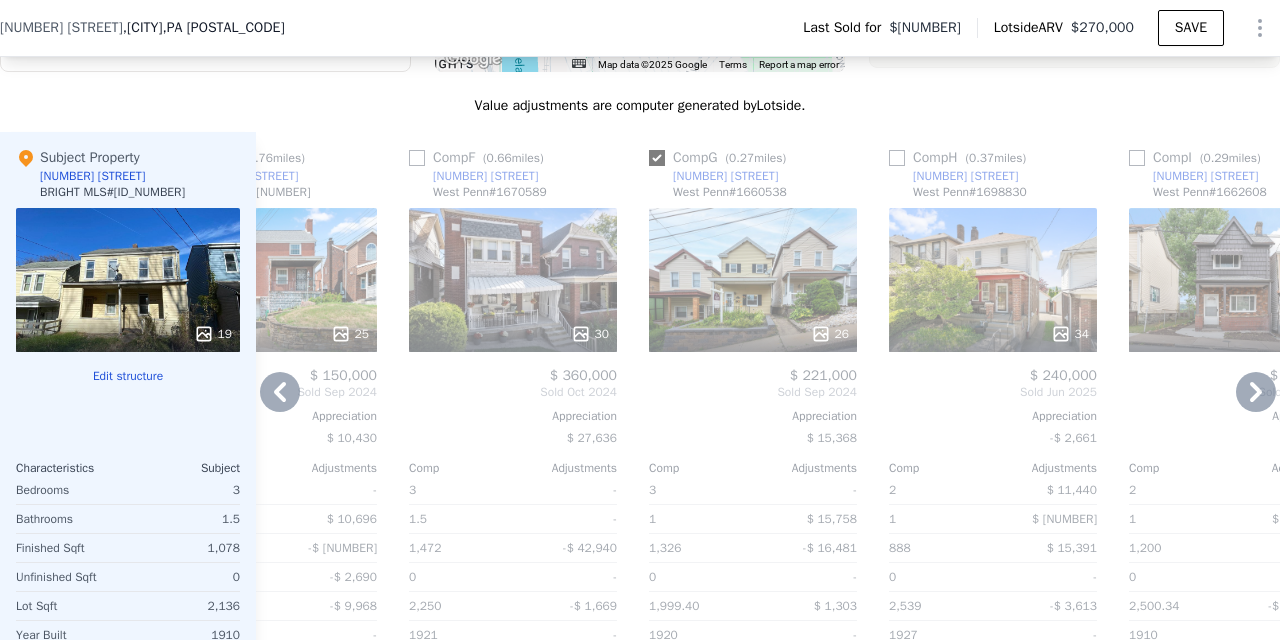 checkbox on "true" 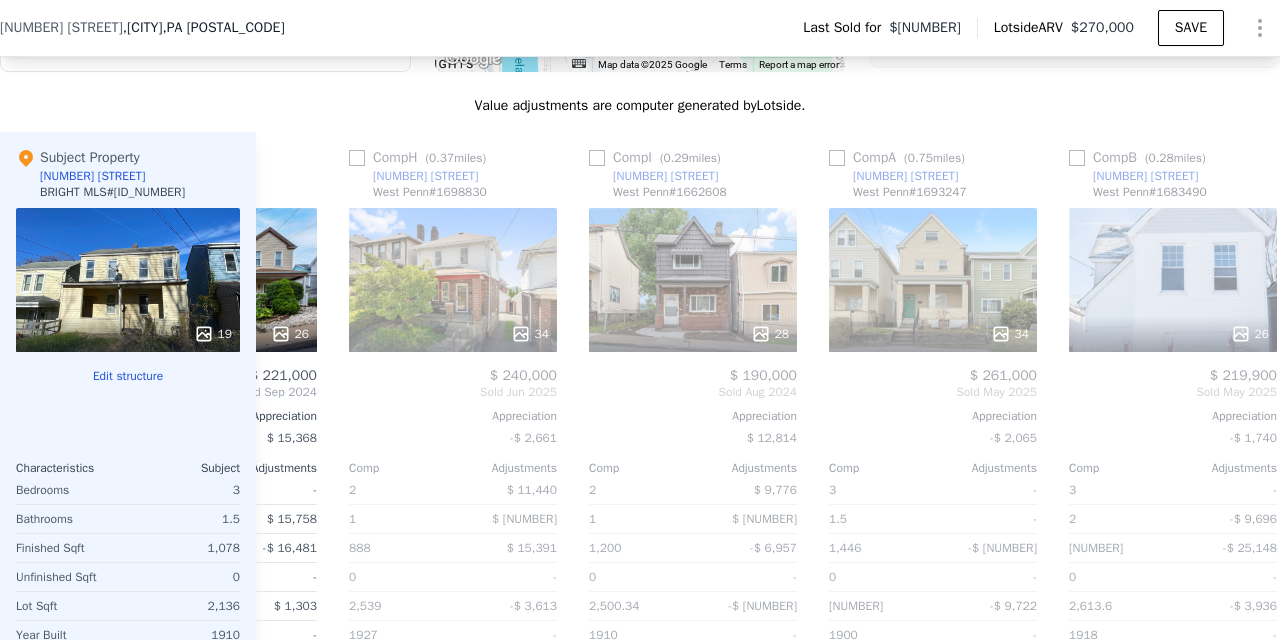 scroll, scrollTop: 0, scrollLeft: 172, axis: horizontal 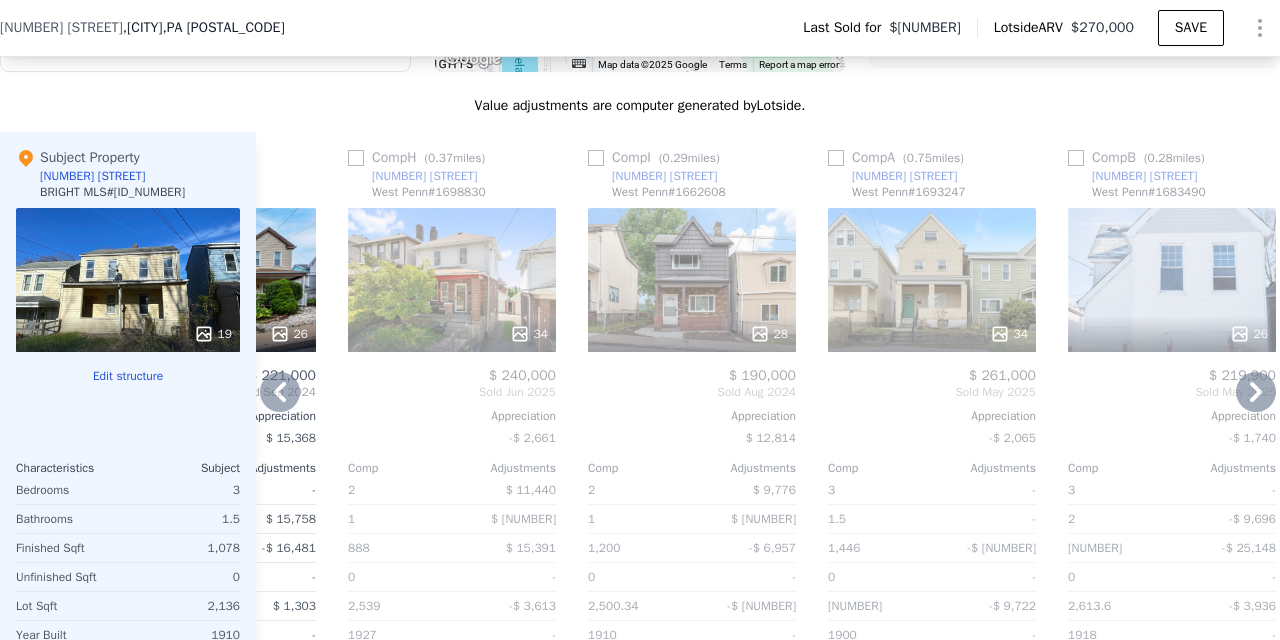 click at bounding box center (596, 158) 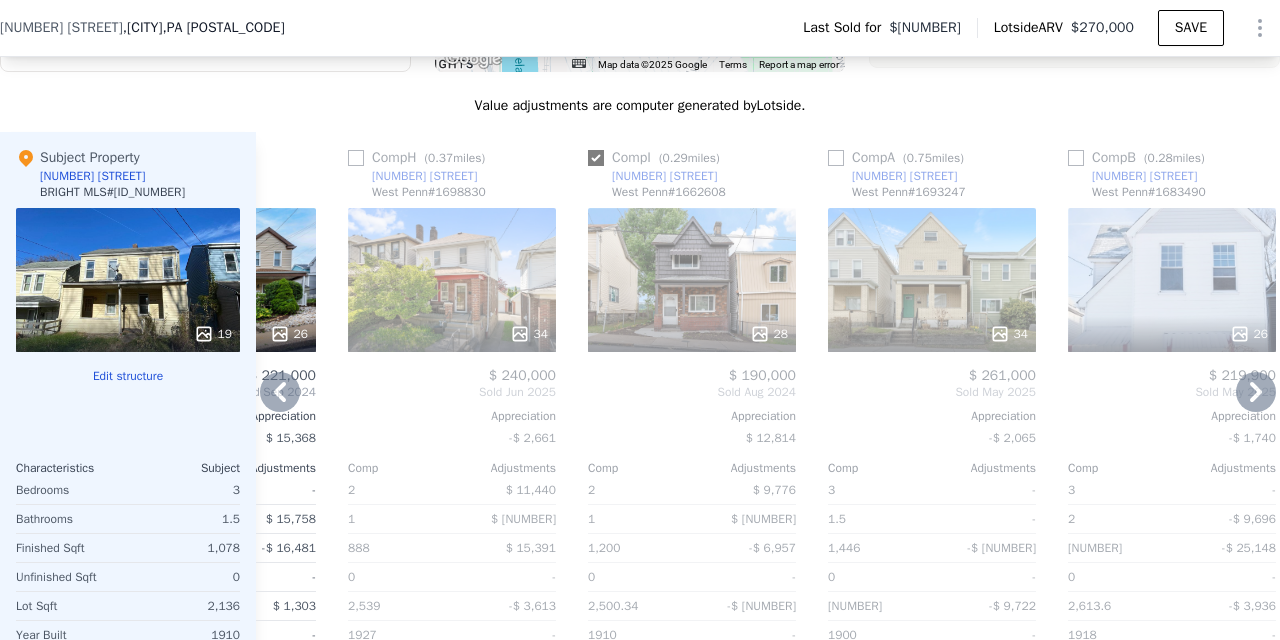 checkbox on "true" 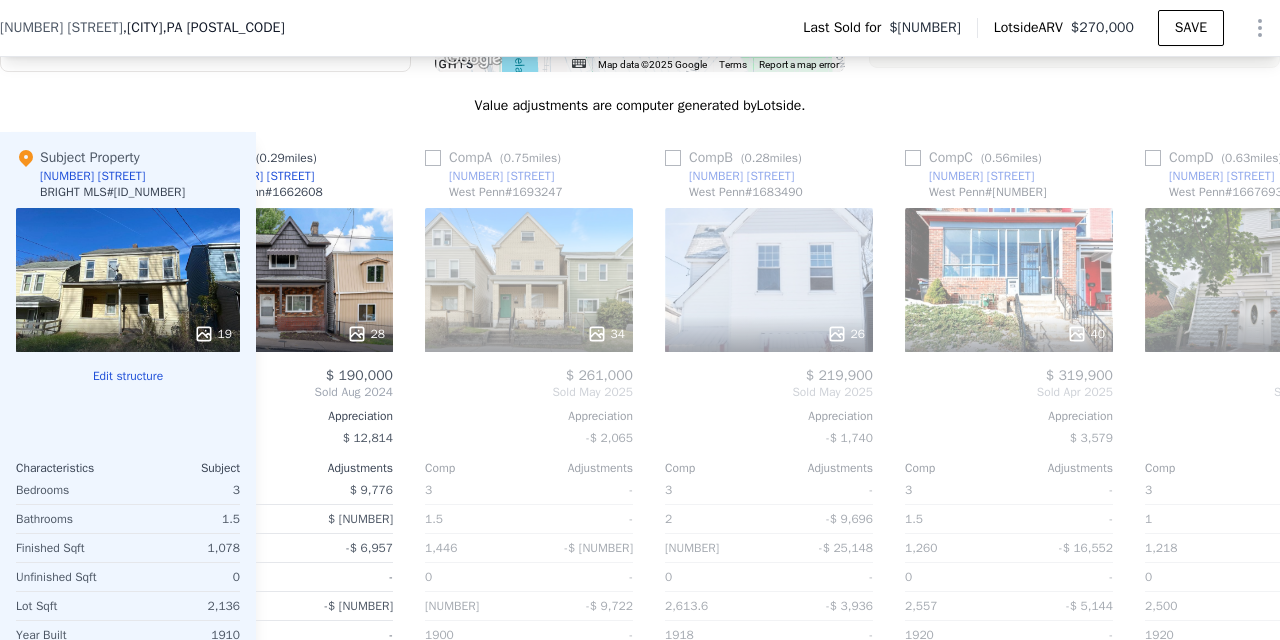 scroll, scrollTop: 0, scrollLeft: 336, axis: horizontal 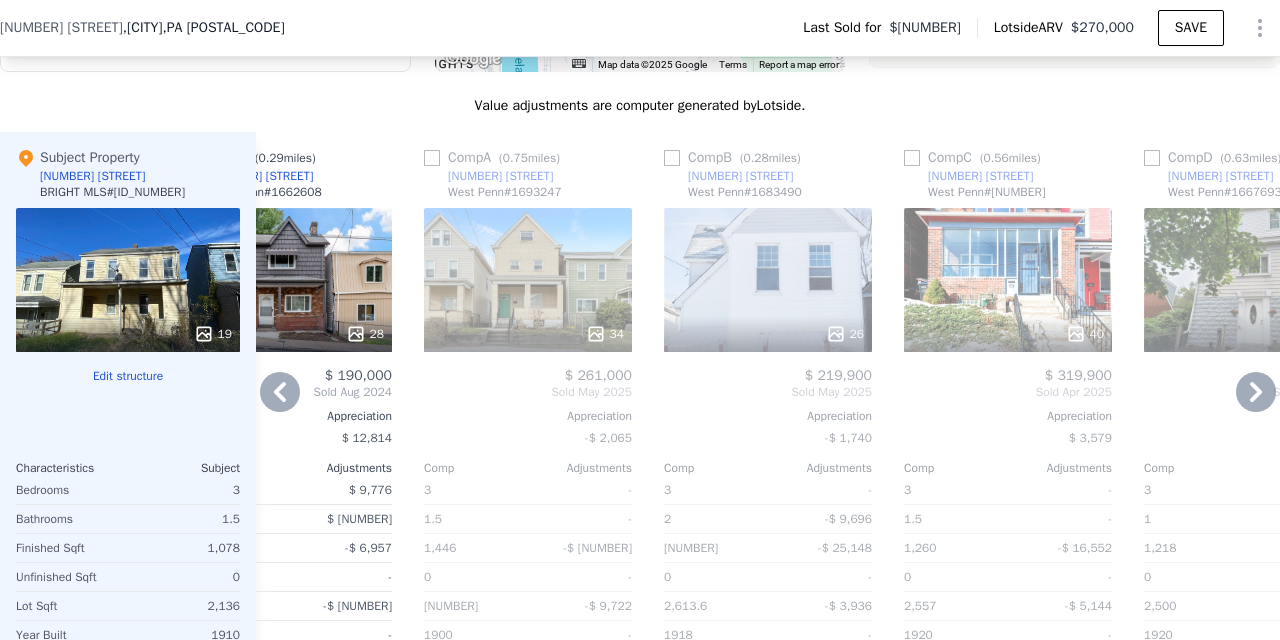 click at bounding box center [672, 158] 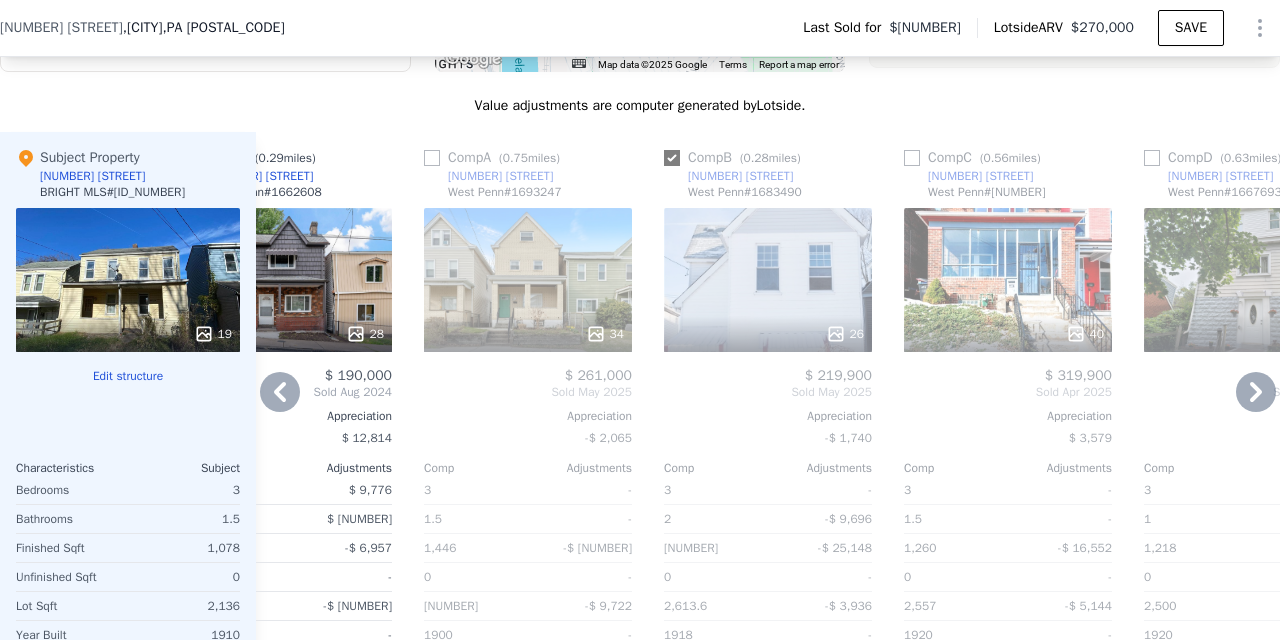 checkbox on "true" 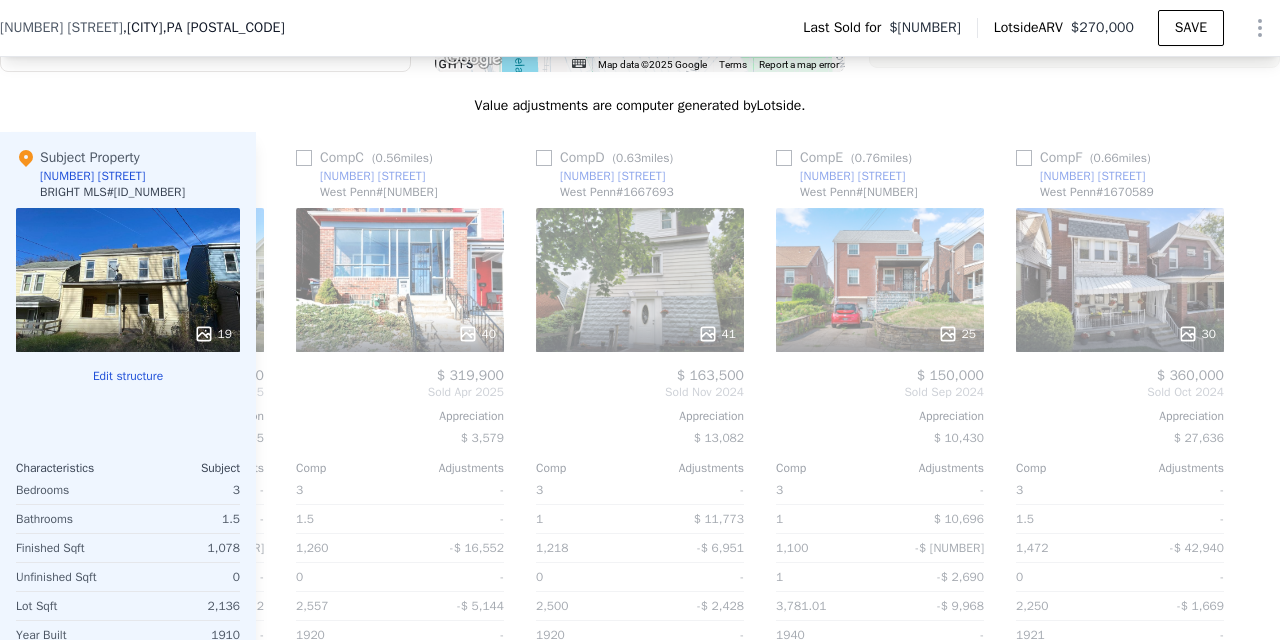 scroll, scrollTop: 0, scrollLeft: 1184, axis: horizontal 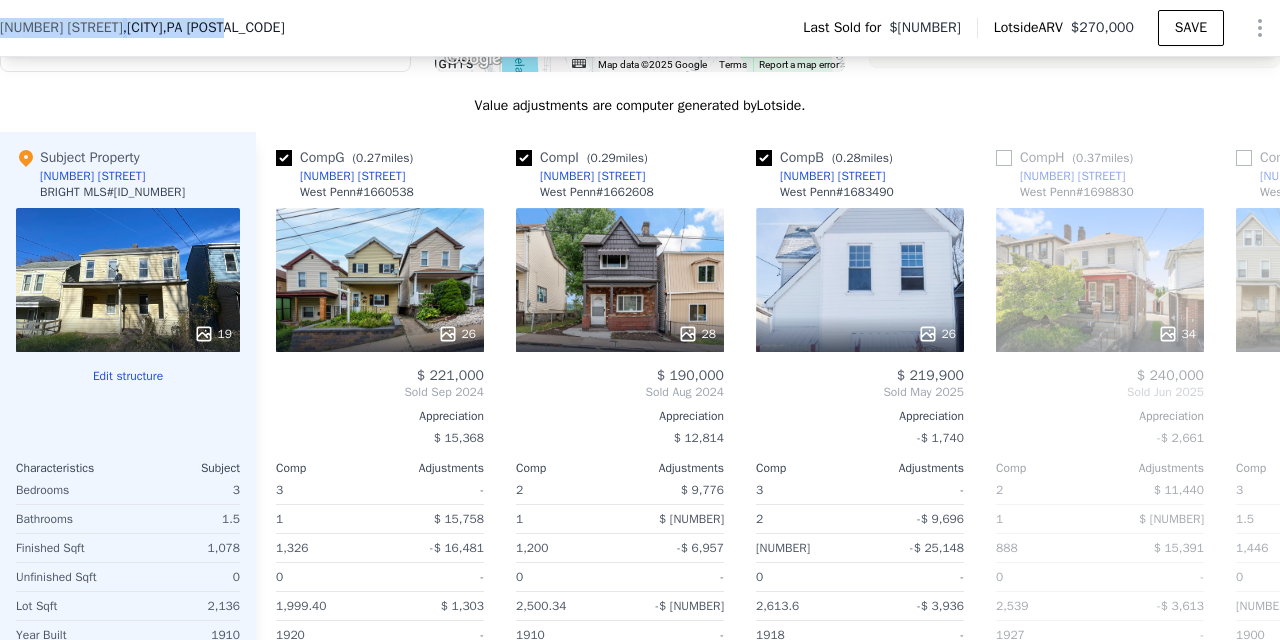 drag, startPoint x: 240, startPoint y: 30, endPoint x: 4, endPoint y: 30, distance: 236 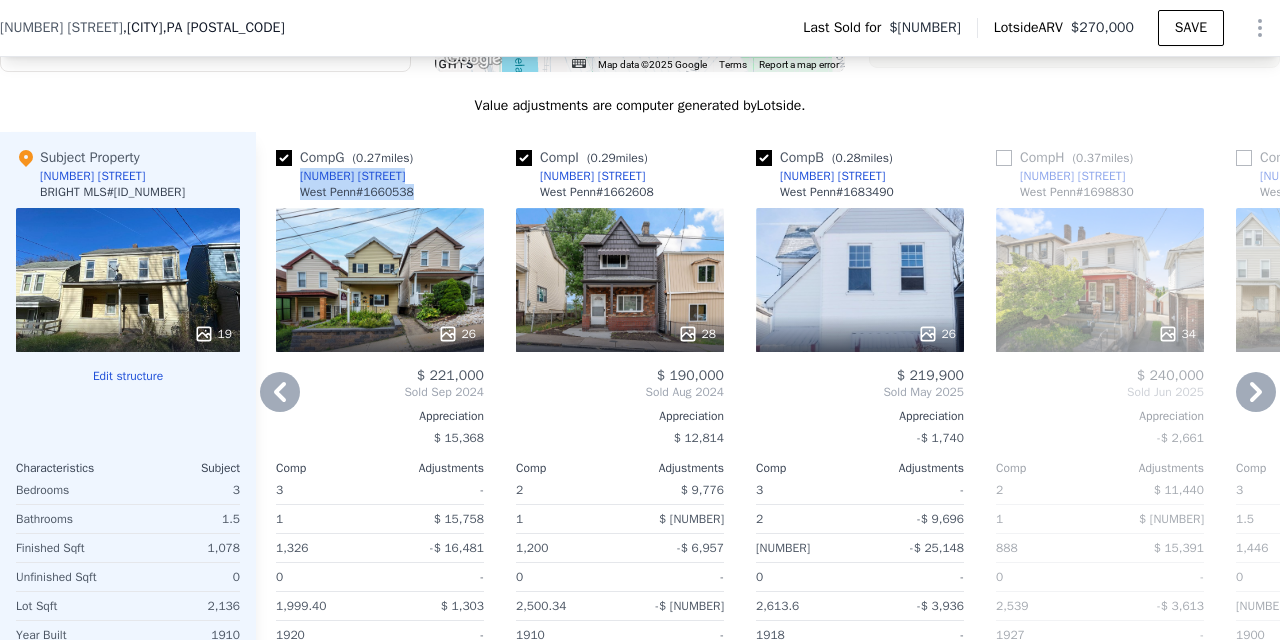 drag, startPoint x: 426, startPoint y: 189, endPoint x: 302, endPoint y: 173, distance: 125.028 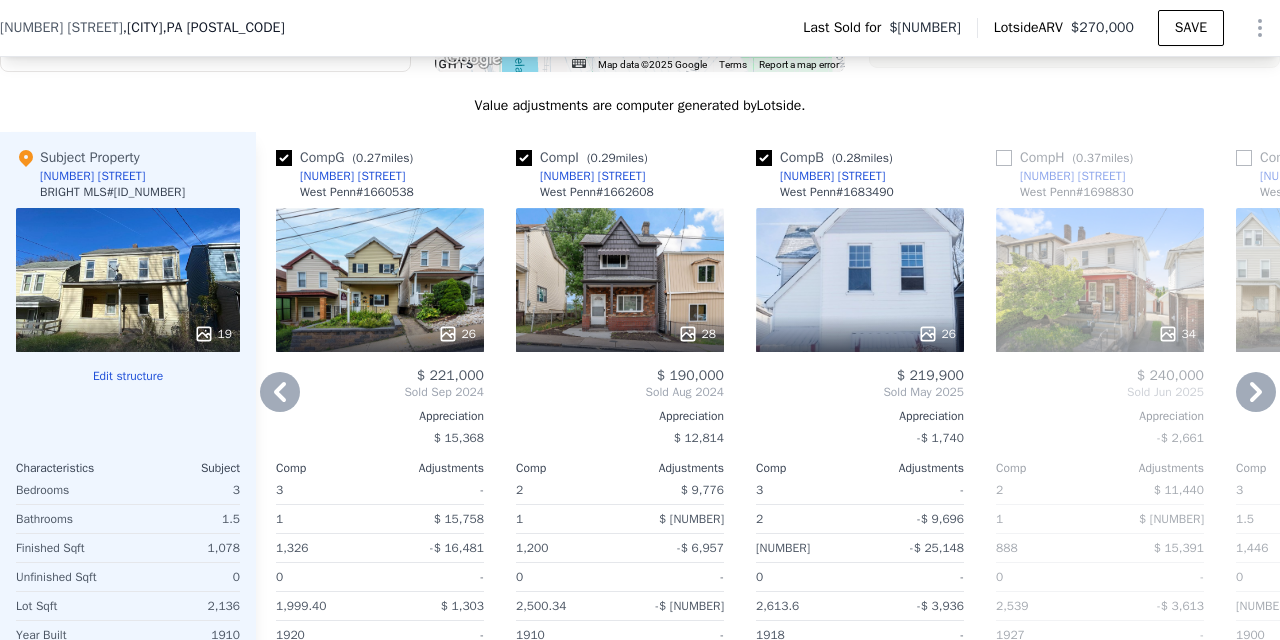 click on "[NUMBER] [STREET]" at bounding box center (352, 176) 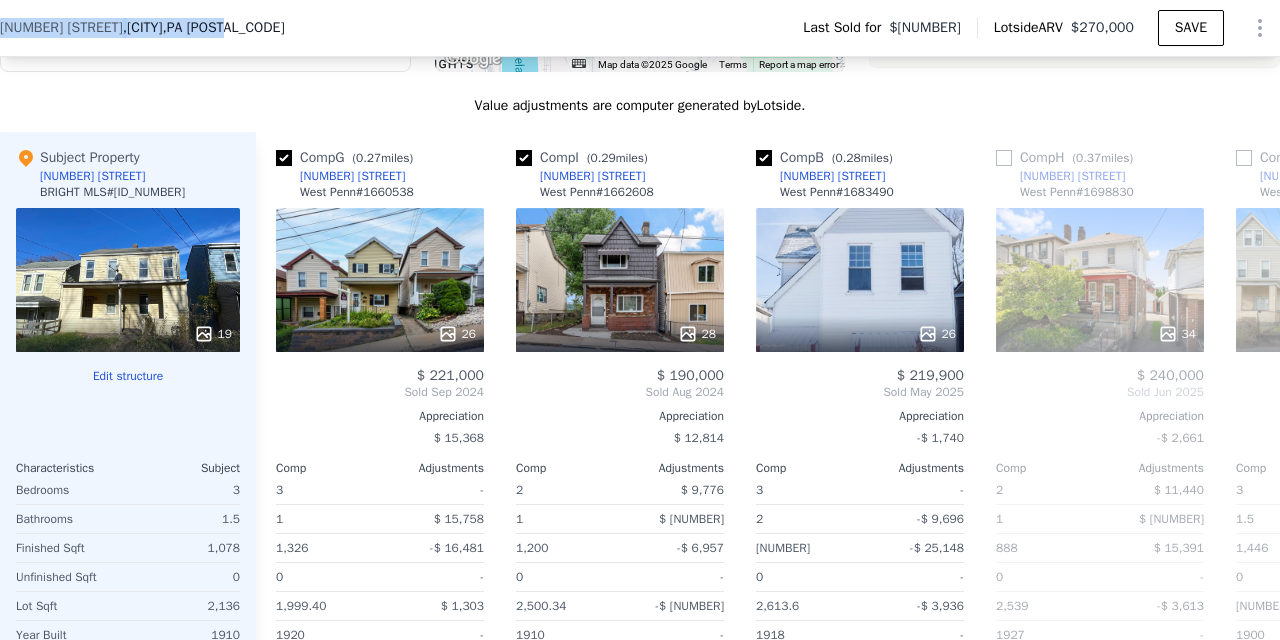 drag, startPoint x: 243, startPoint y: 28, endPoint x: 0, endPoint y: 36, distance: 243.13165 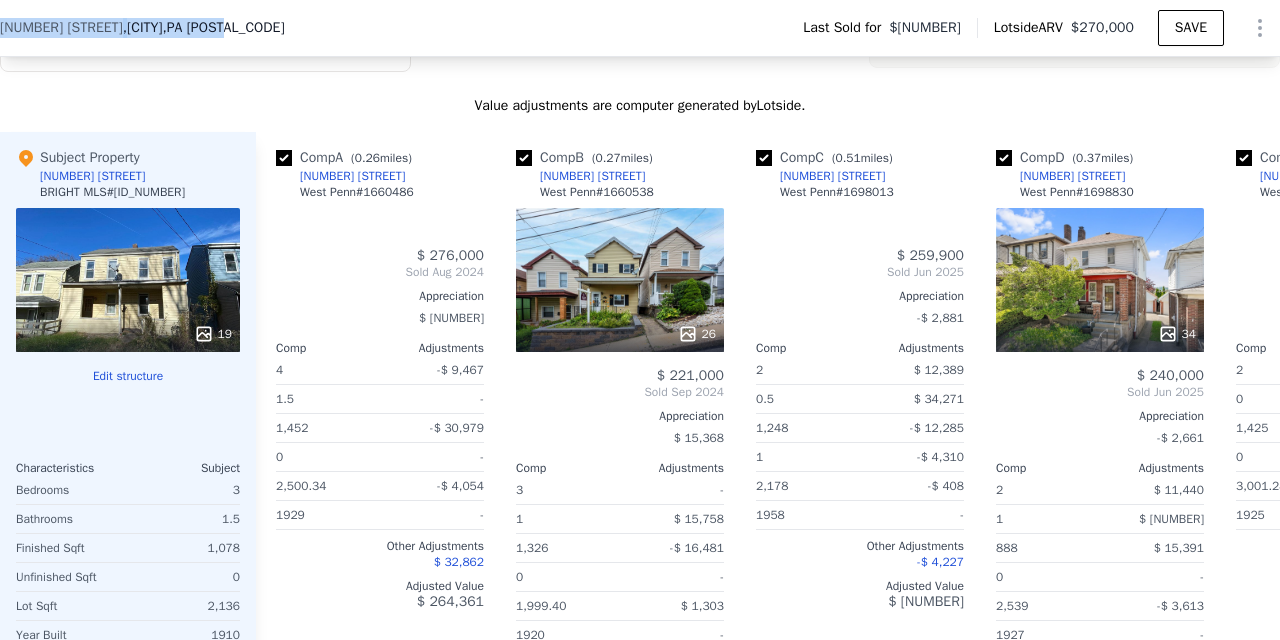 checkbox on "true" 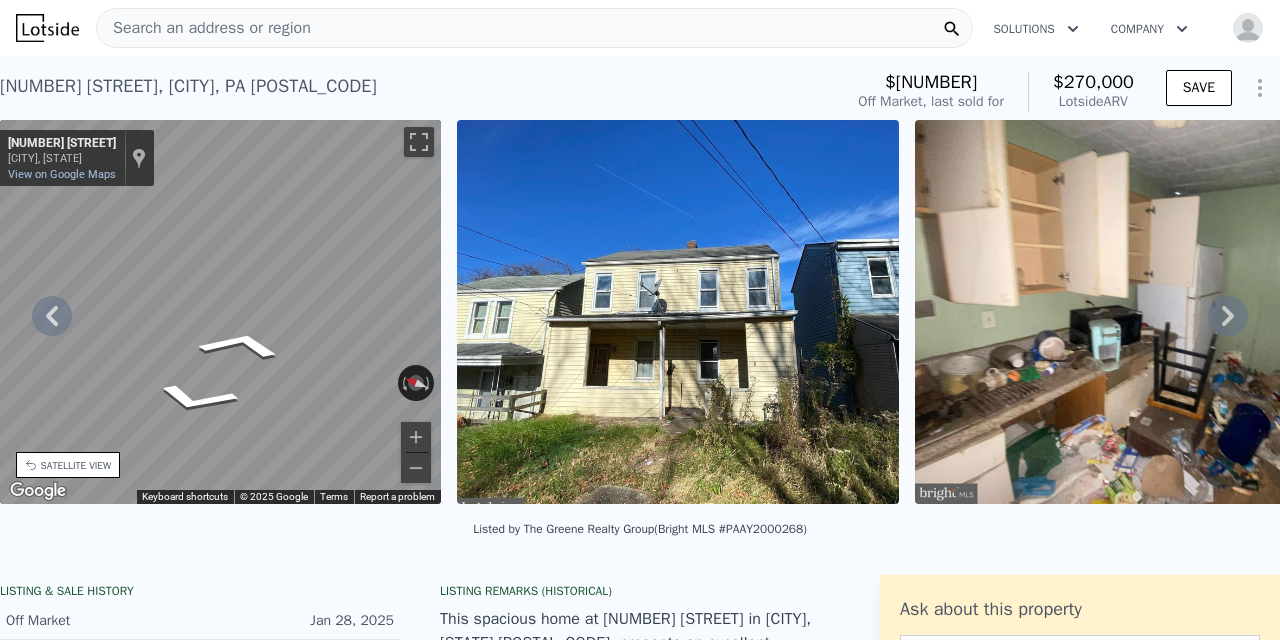 scroll, scrollTop: 0, scrollLeft: 0, axis: both 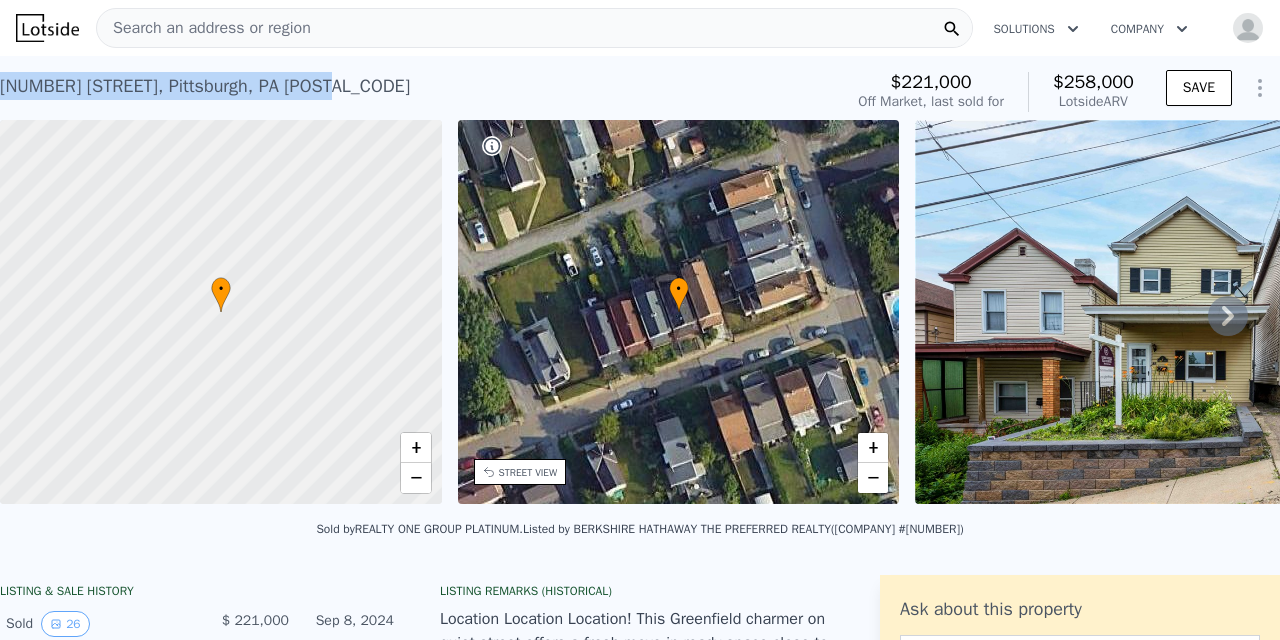 drag, startPoint x: 308, startPoint y: 82, endPoint x: 0, endPoint y: 85, distance: 308.01462 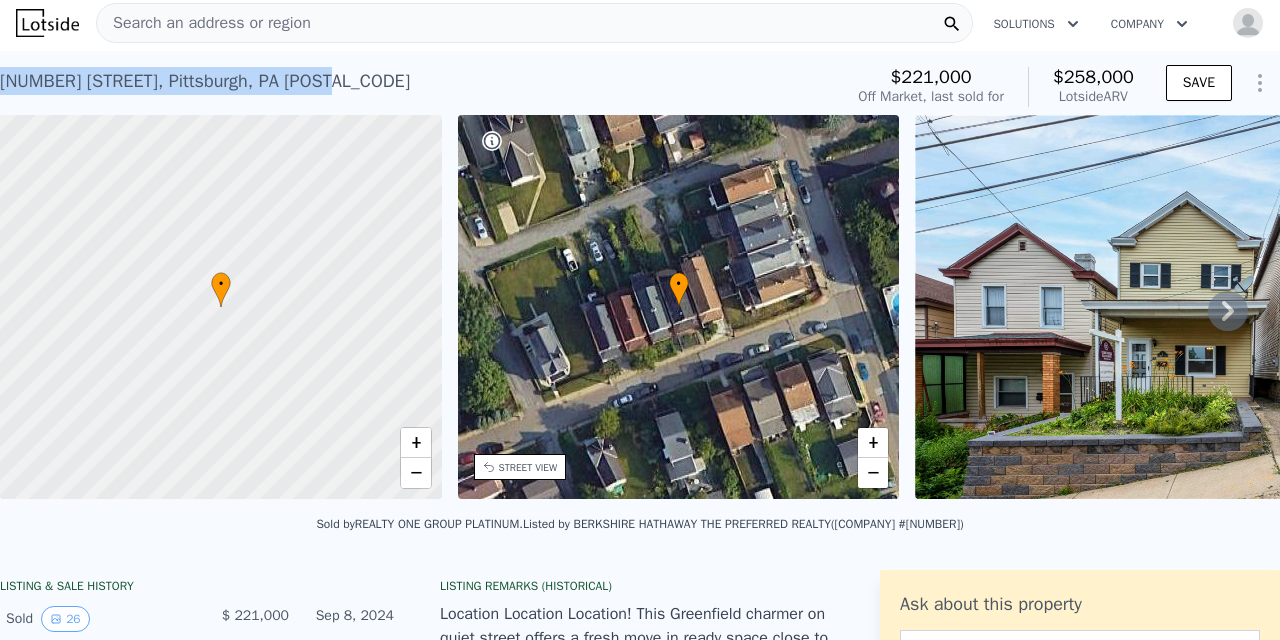 copy on "[NUMBER] [STREET] ,   [CITY] ,   [STATE]   [POSTAL_CODE]" 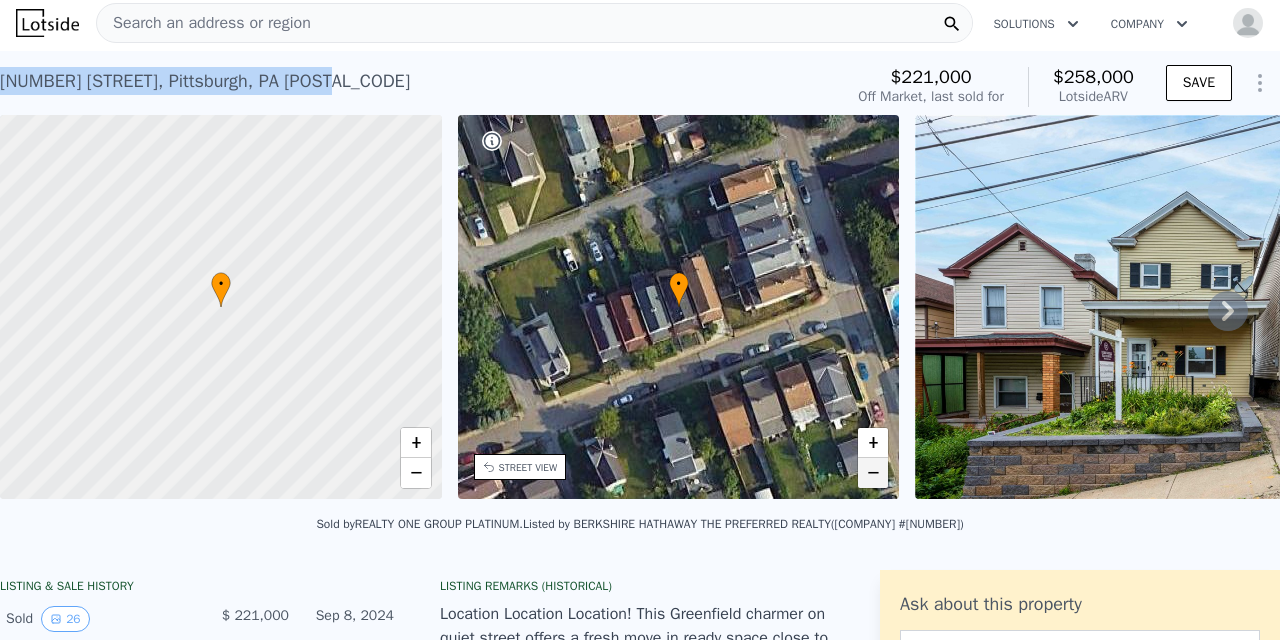 click on "−" at bounding box center (873, 473) 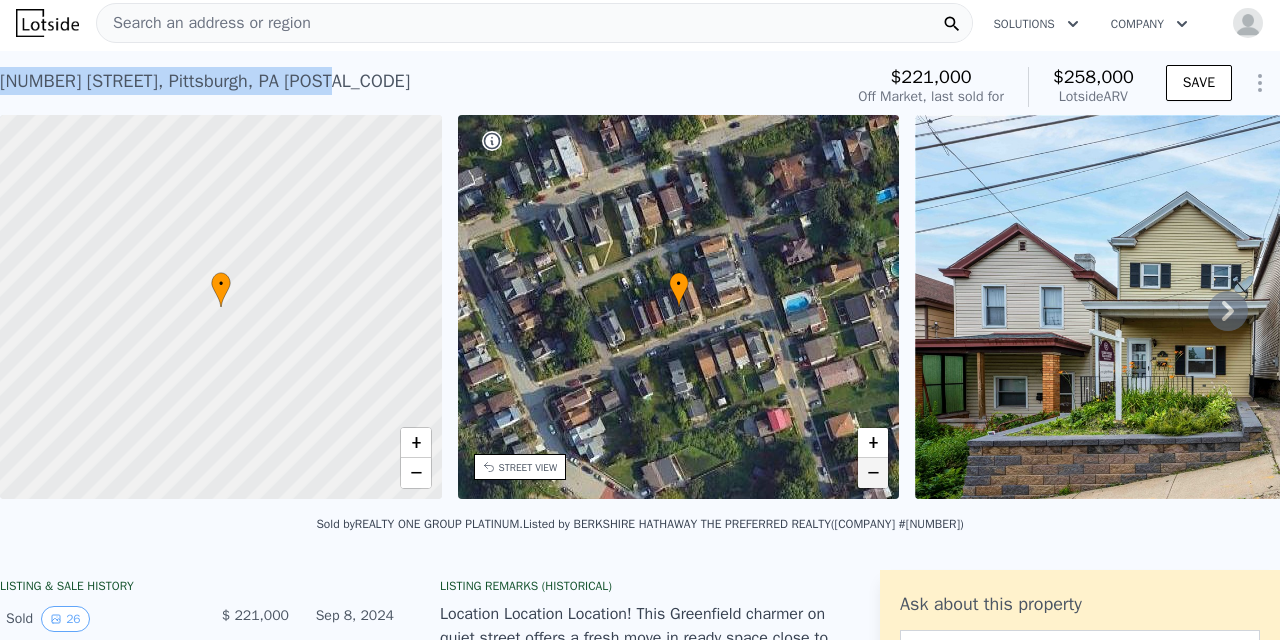 click on "−" at bounding box center [873, 473] 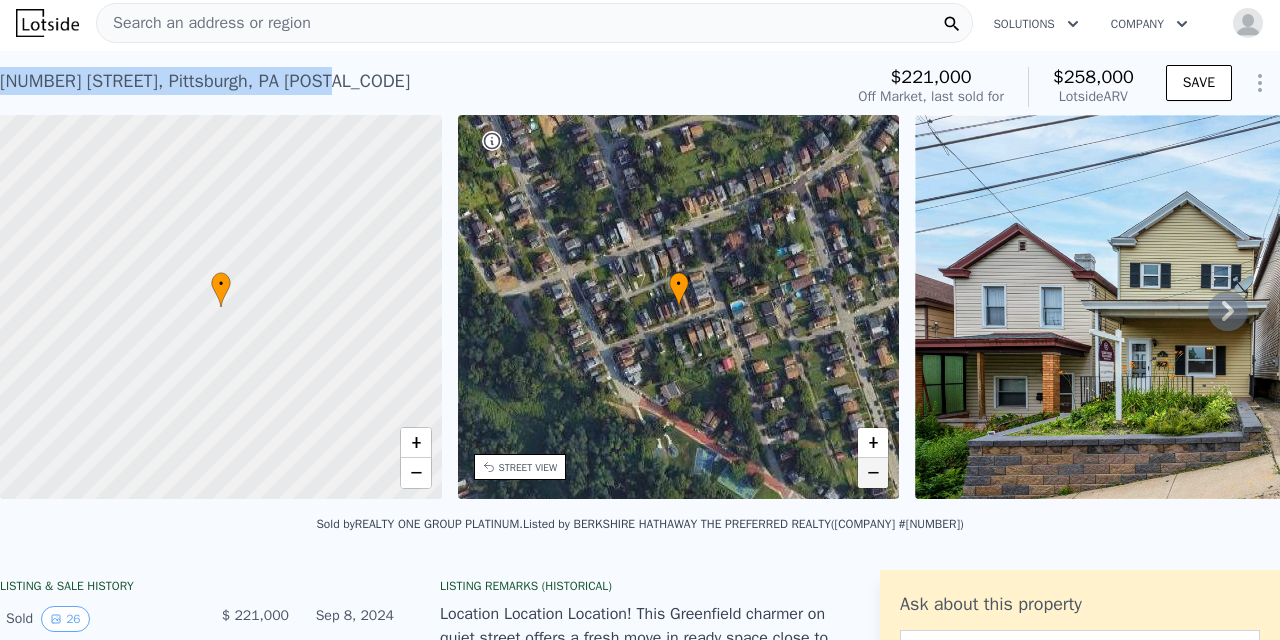 click on "−" at bounding box center (873, 473) 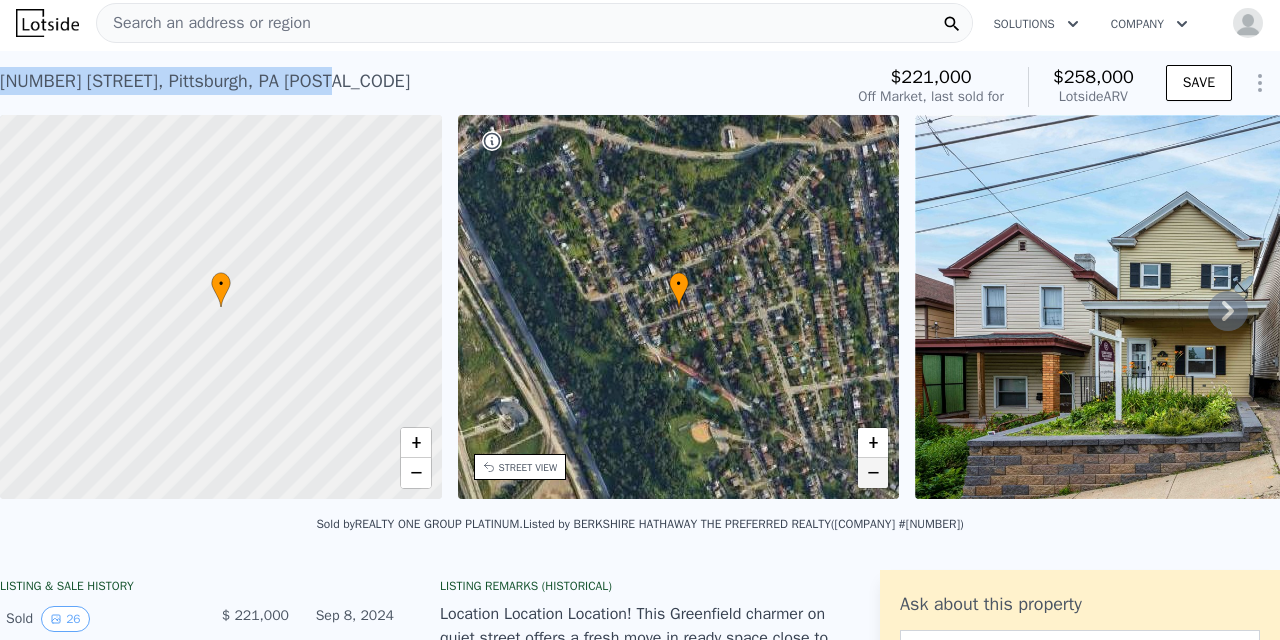 click on "−" at bounding box center [873, 473] 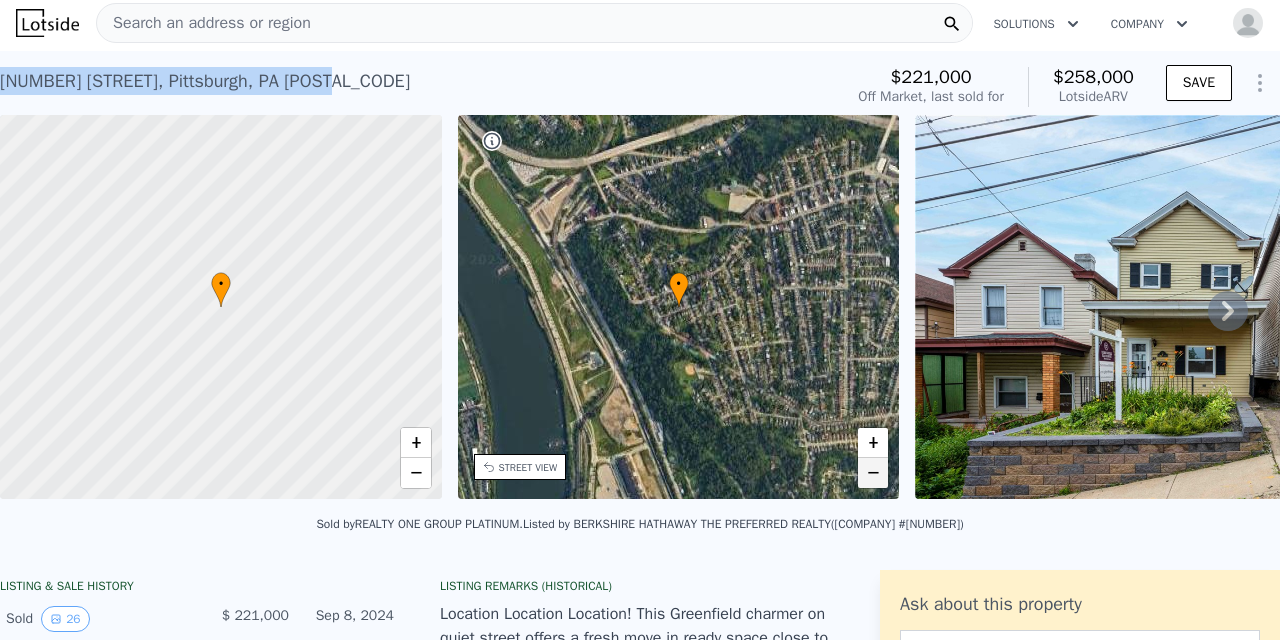 click on "−" at bounding box center (873, 473) 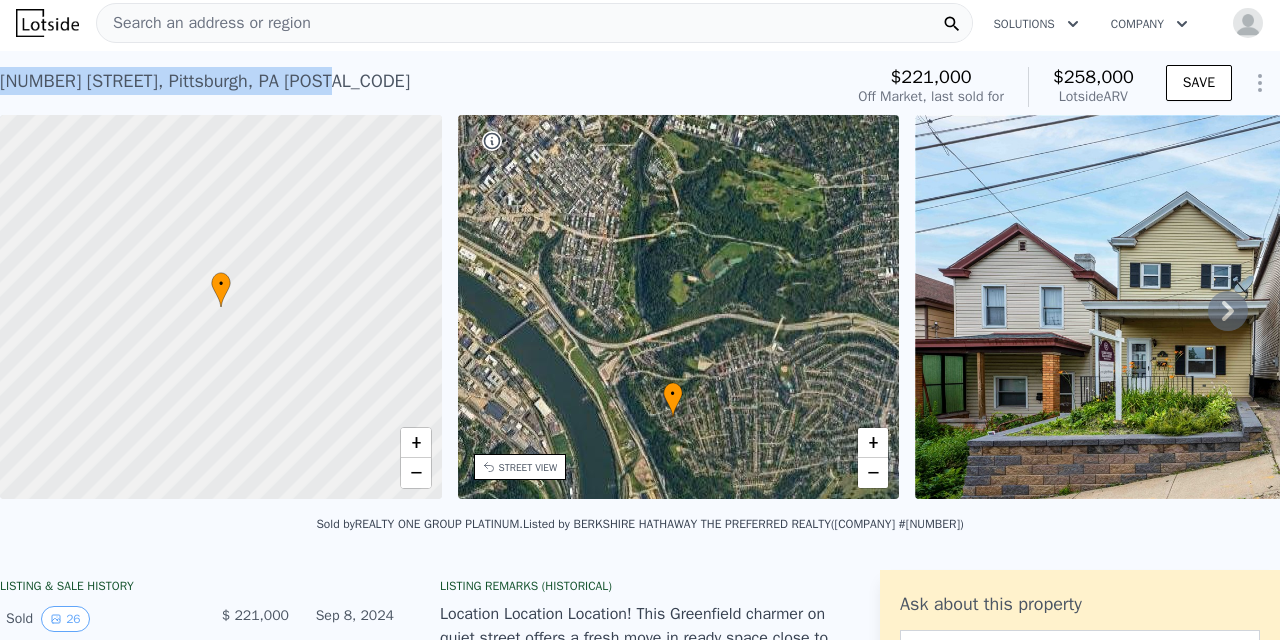 drag, startPoint x: 725, startPoint y: 254, endPoint x: 719, endPoint y: 364, distance: 110.16351 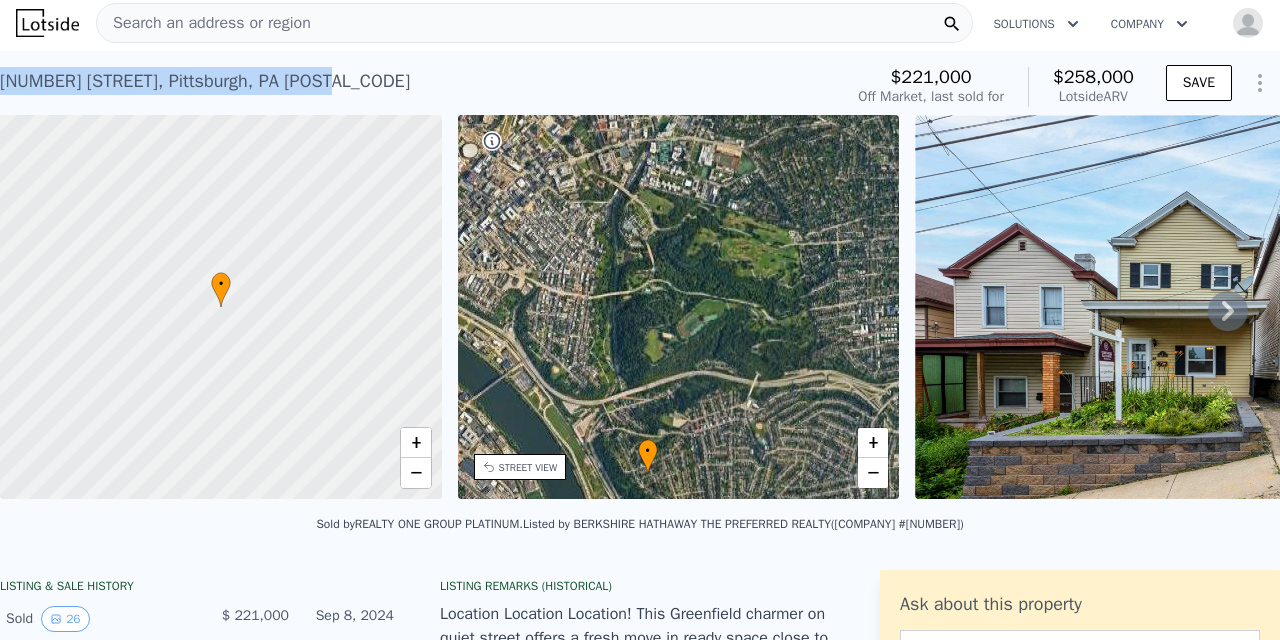 drag, startPoint x: 756, startPoint y: 182, endPoint x: 731, endPoint y: 237, distance: 60.41523 